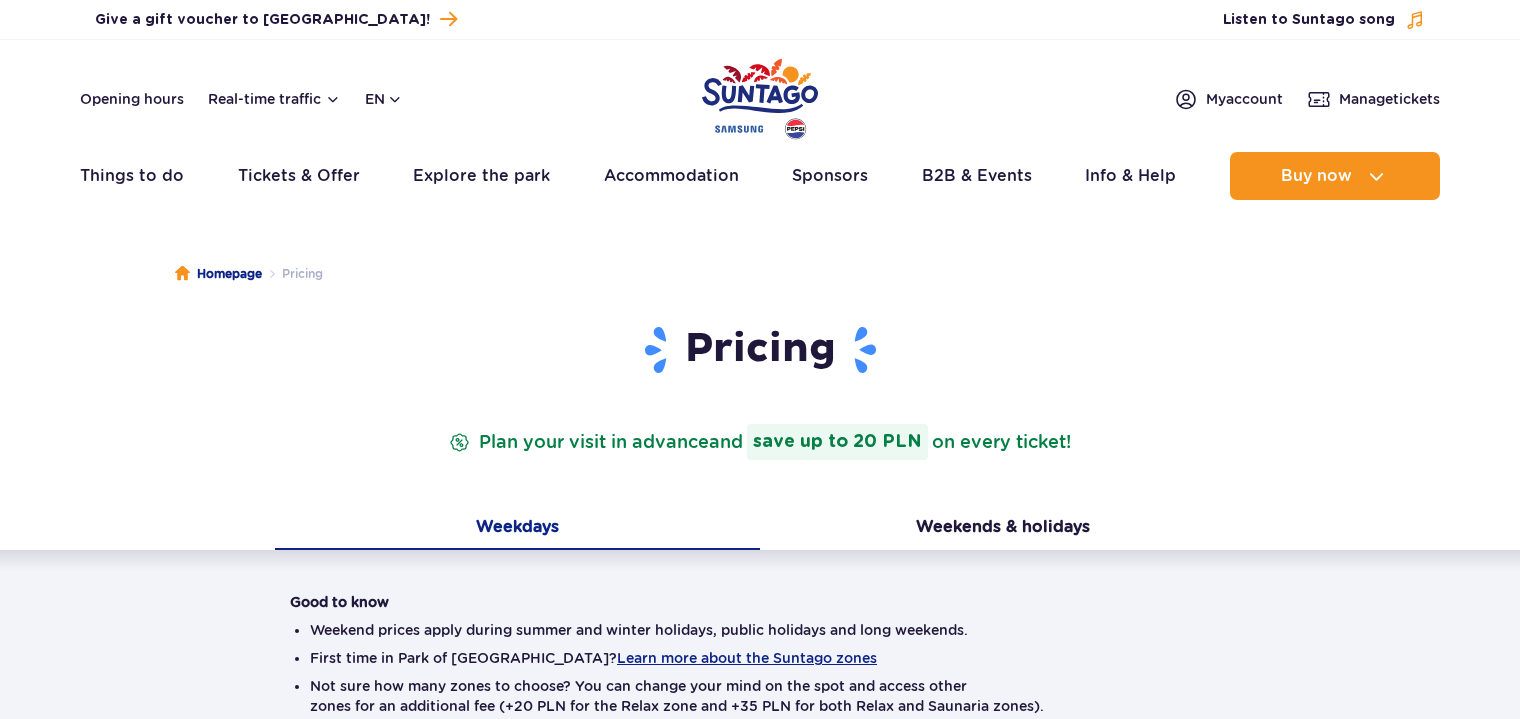 scroll, scrollTop: 0, scrollLeft: 0, axis: both 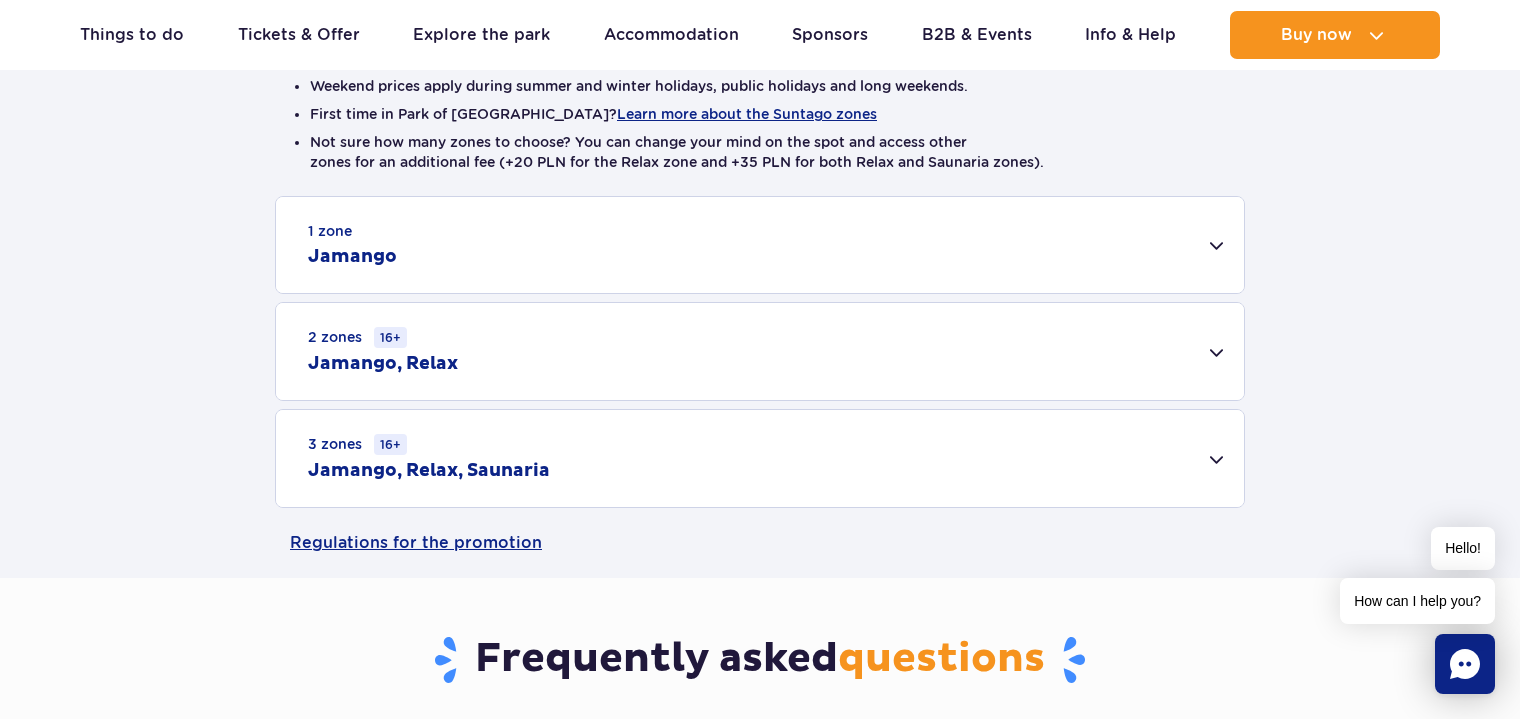 click on "1 zone
Jamango" at bounding box center (760, 245) 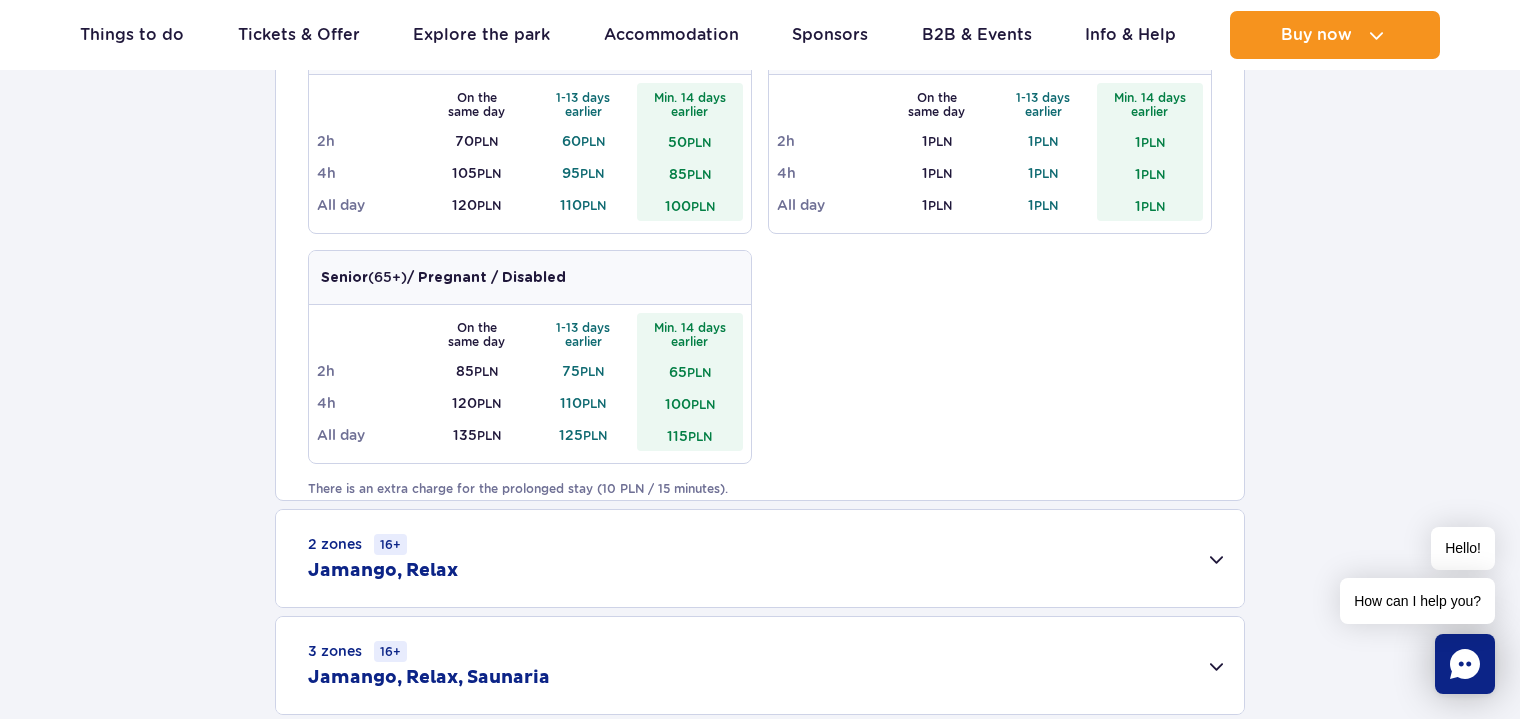 scroll, scrollTop: 1104, scrollLeft: 0, axis: vertical 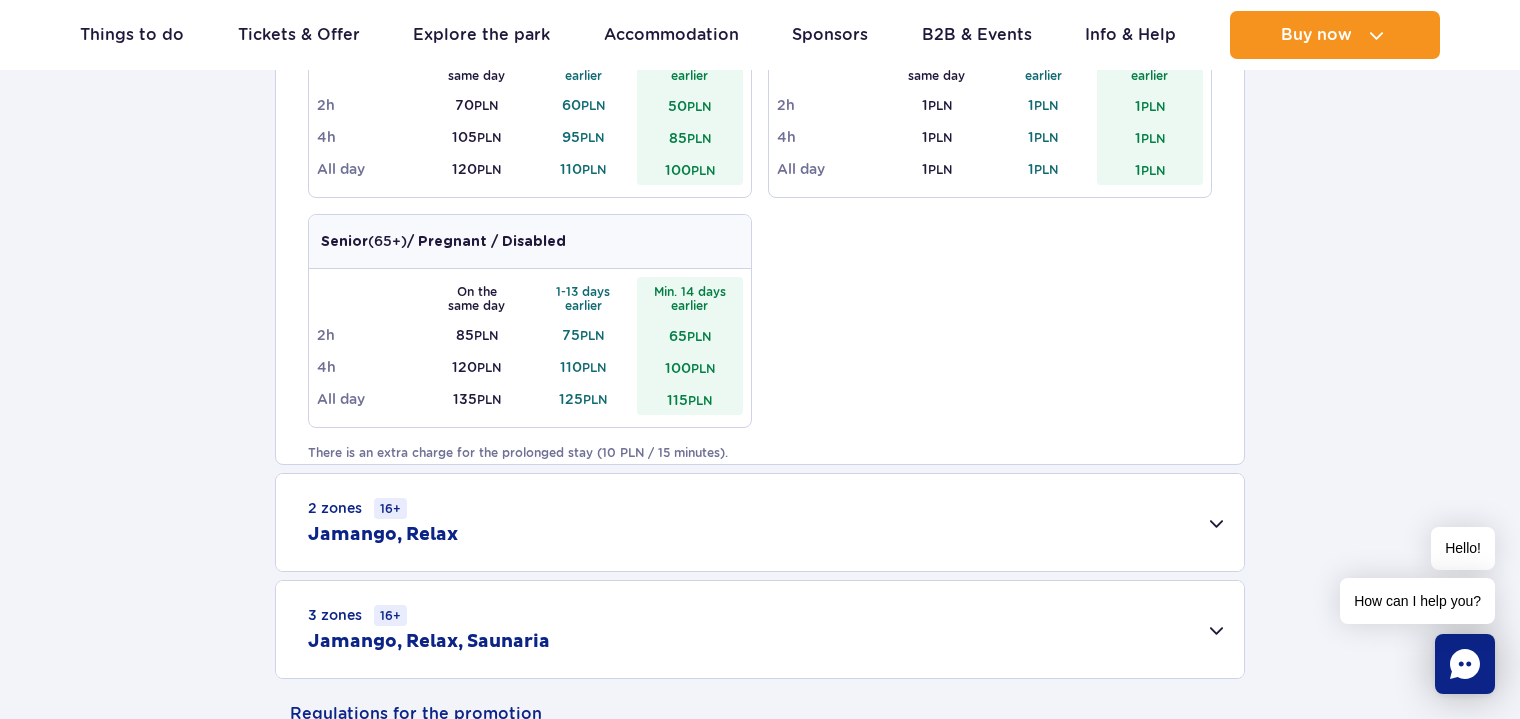 click on "2 zones  16+
[GEOGRAPHIC_DATA], Relax" at bounding box center (760, 522) 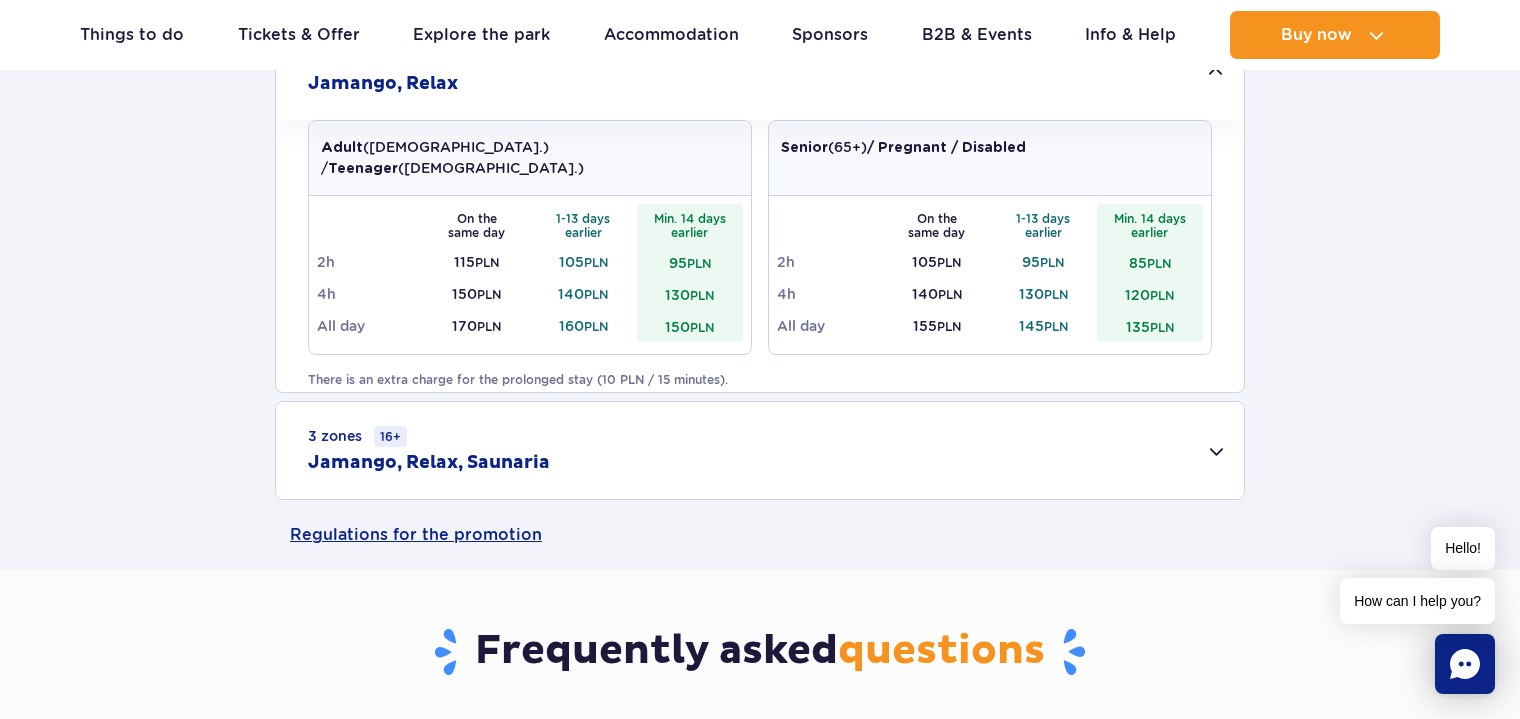 scroll, scrollTop: 1571, scrollLeft: 0, axis: vertical 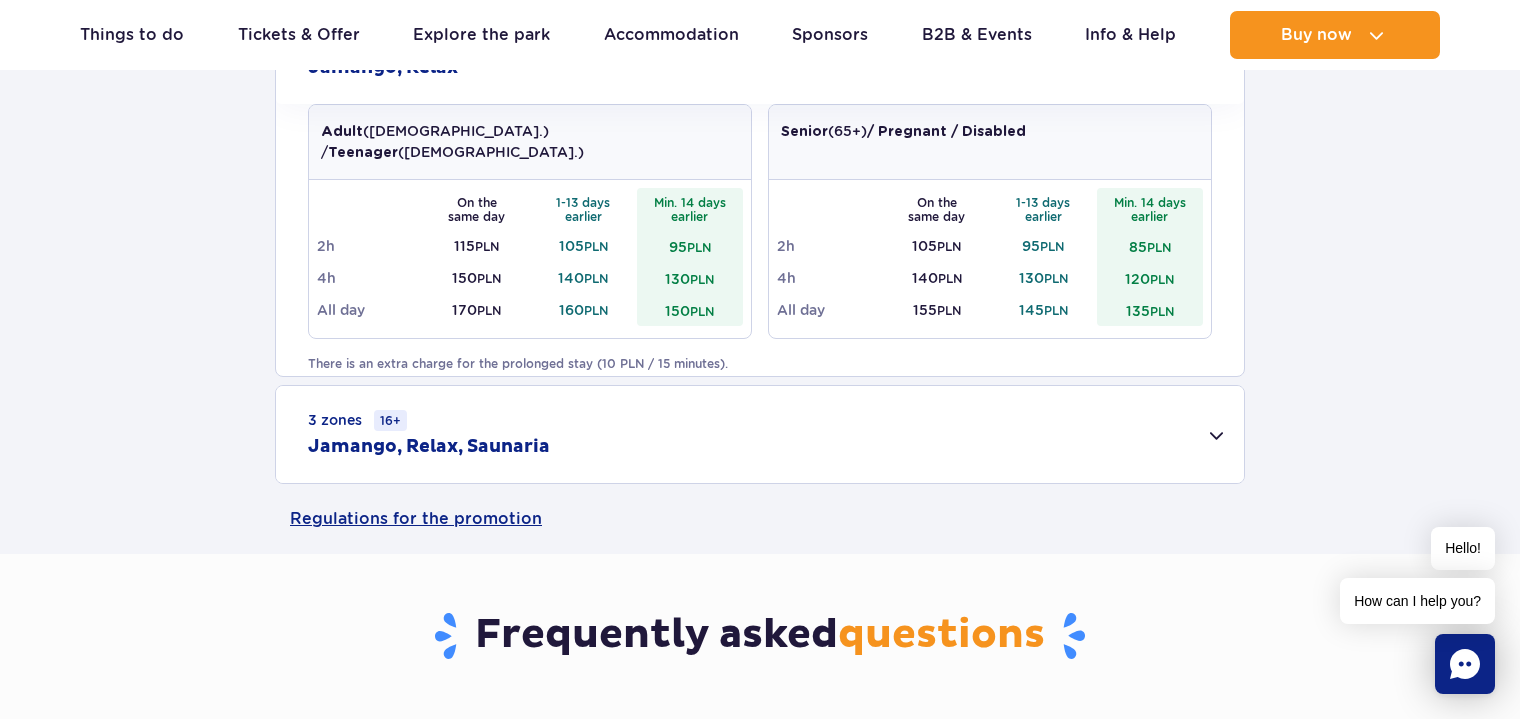 click on "3 zones  16+
Jamango, Relax, Saunaria" at bounding box center [760, 434] 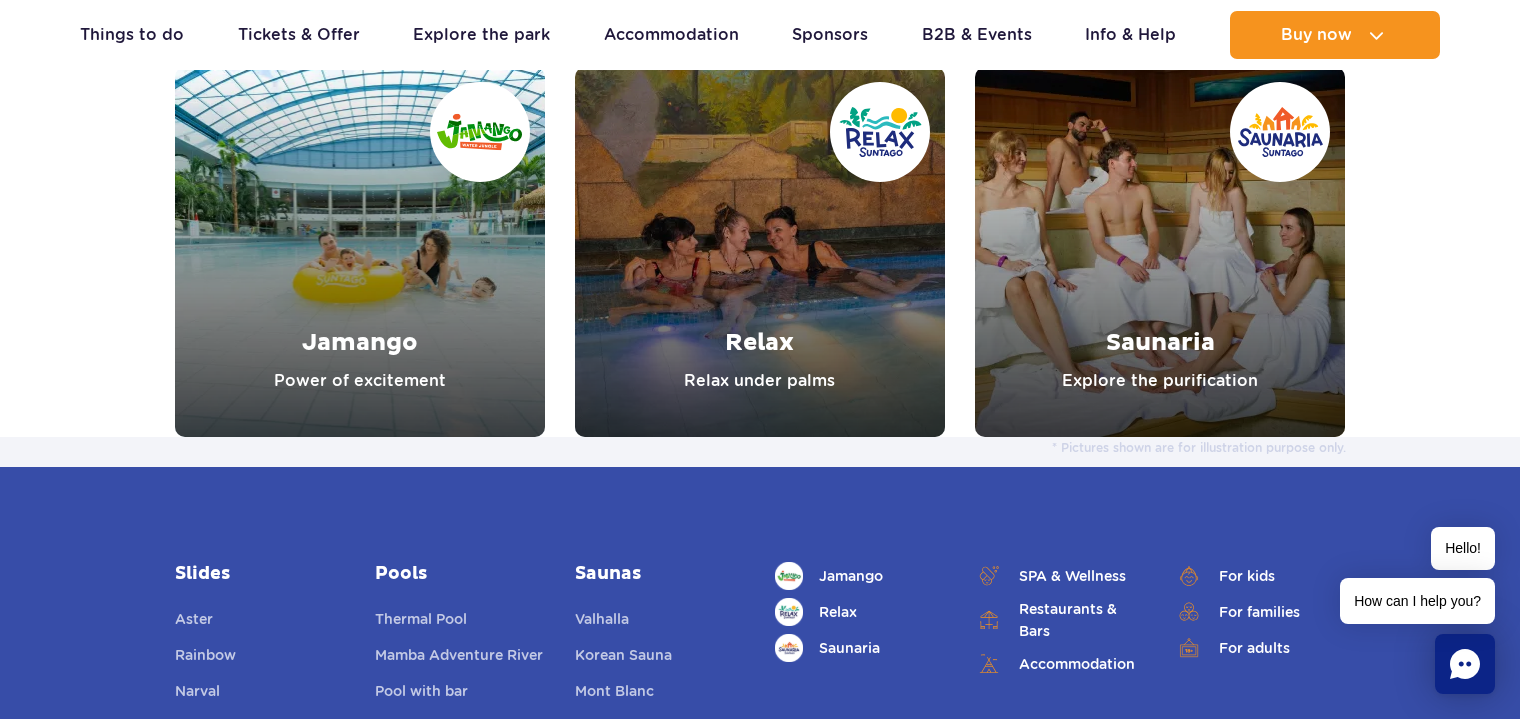 scroll, scrollTop: 3608, scrollLeft: 0, axis: vertical 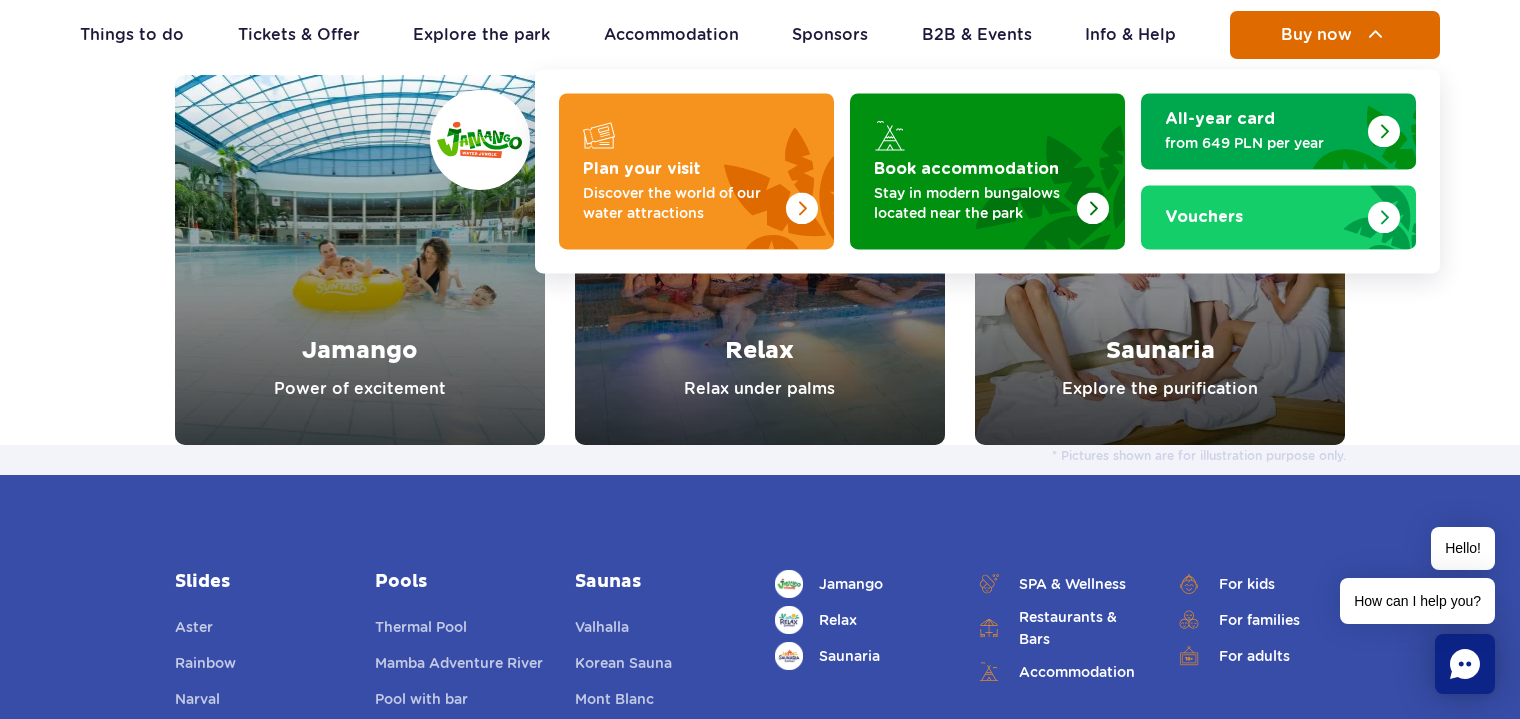 click on "Buy now" at bounding box center (1316, 35) 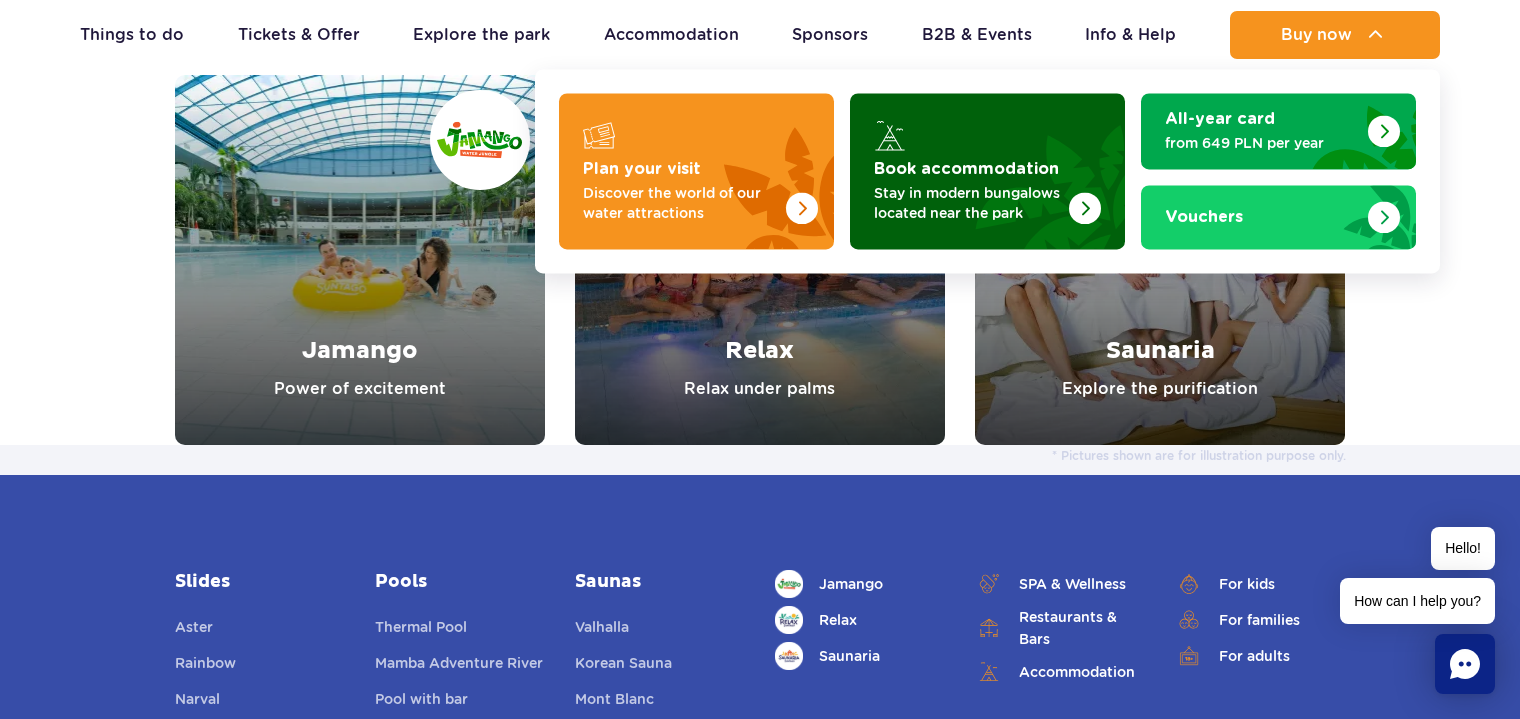 click at bounding box center (1085, 209) 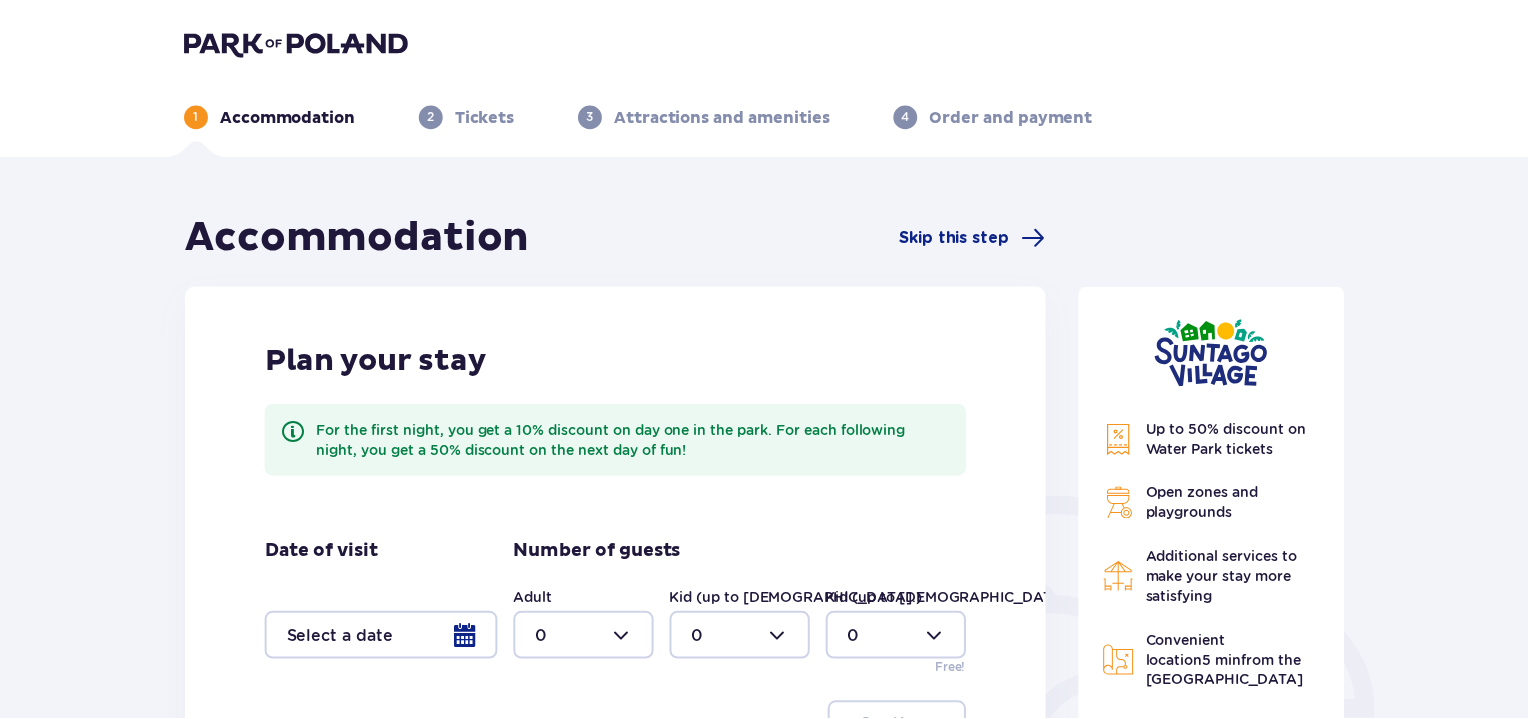 scroll, scrollTop: 0, scrollLeft: 0, axis: both 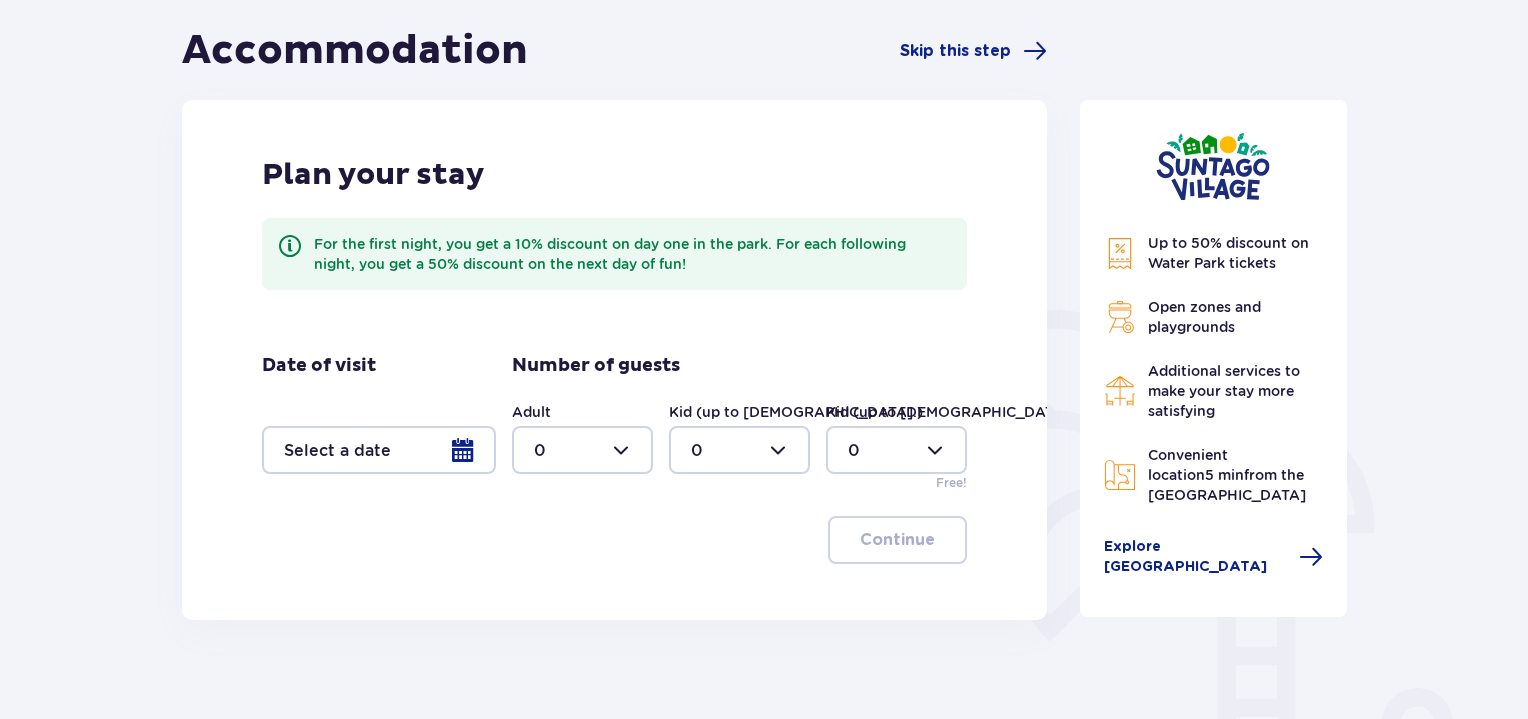 click at bounding box center (379, 450) 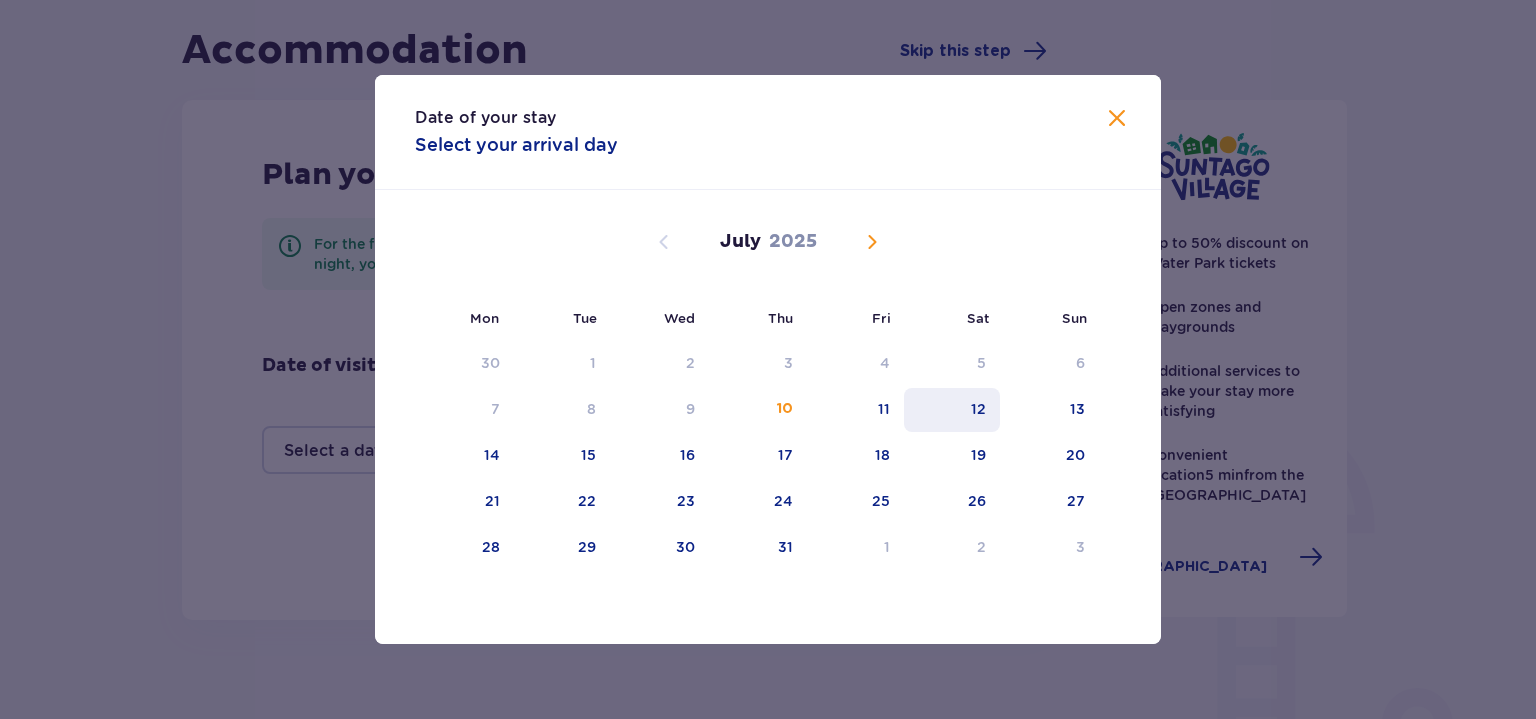 click on "12" at bounding box center (978, 409) 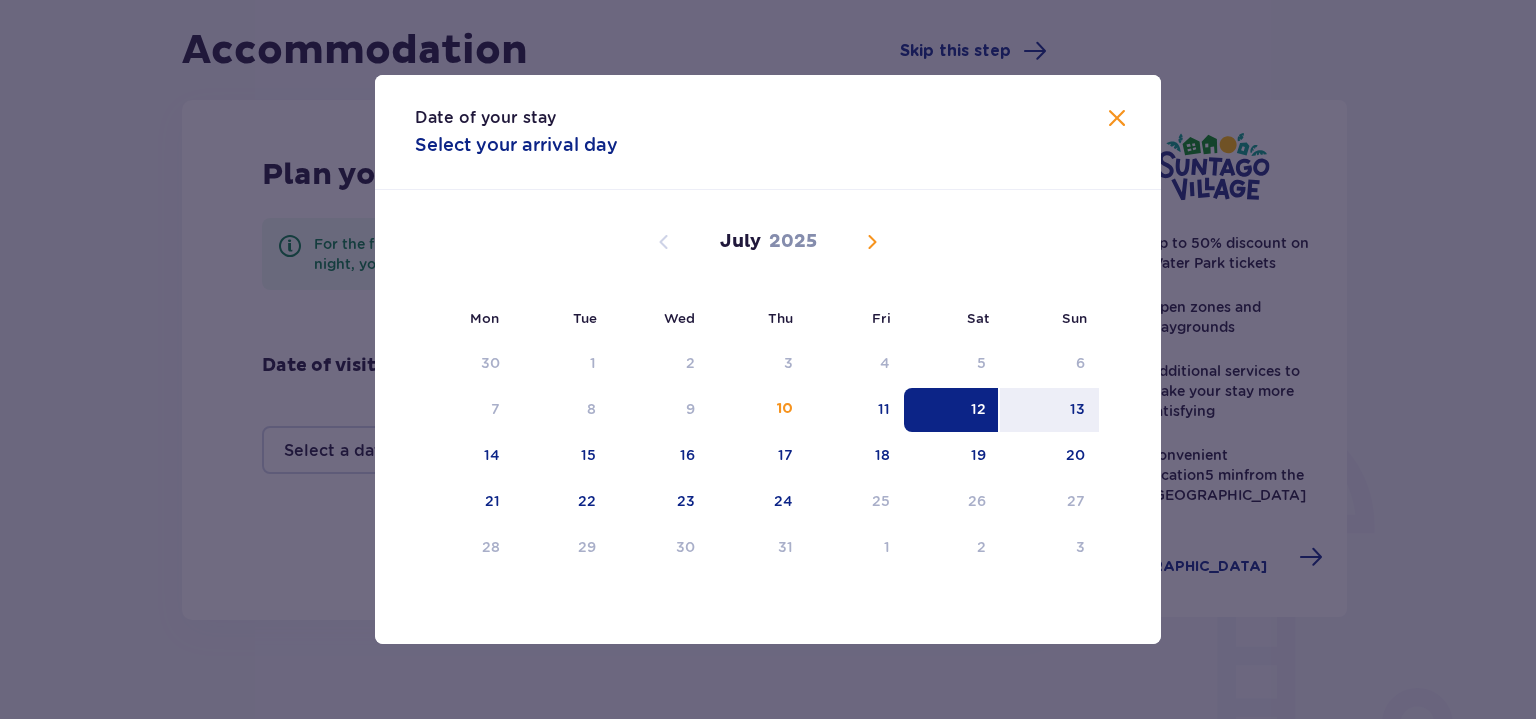 click on "12" at bounding box center [952, 410] 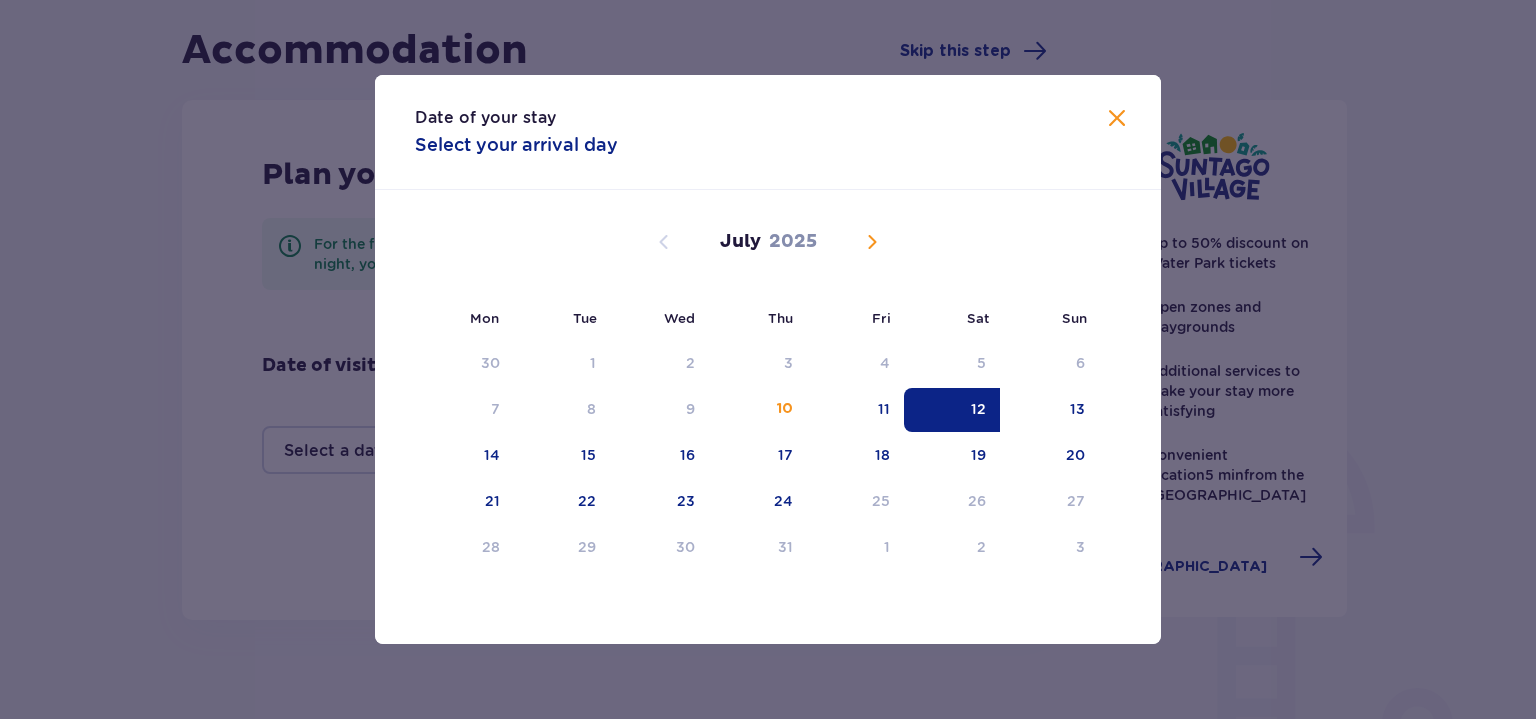 click at bounding box center [1117, 119] 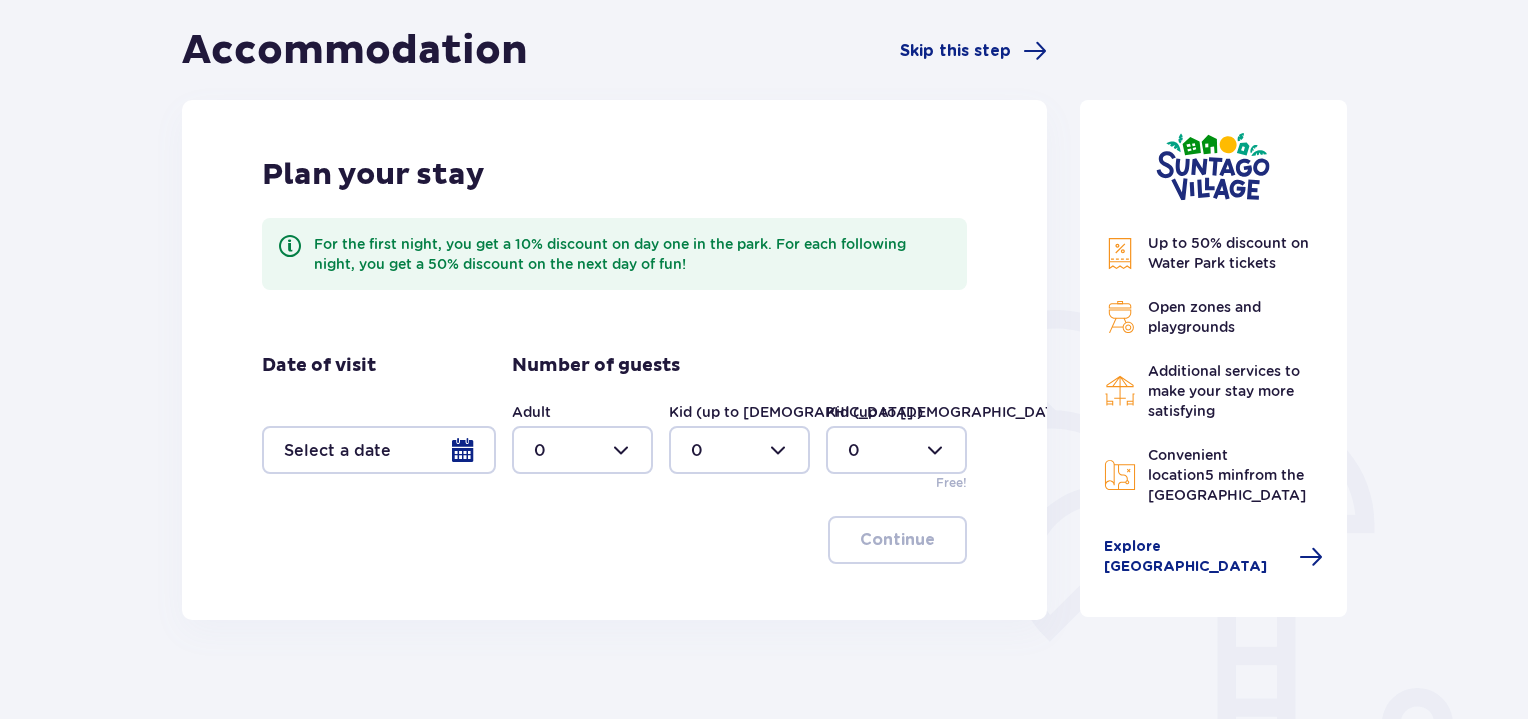click at bounding box center [379, 450] 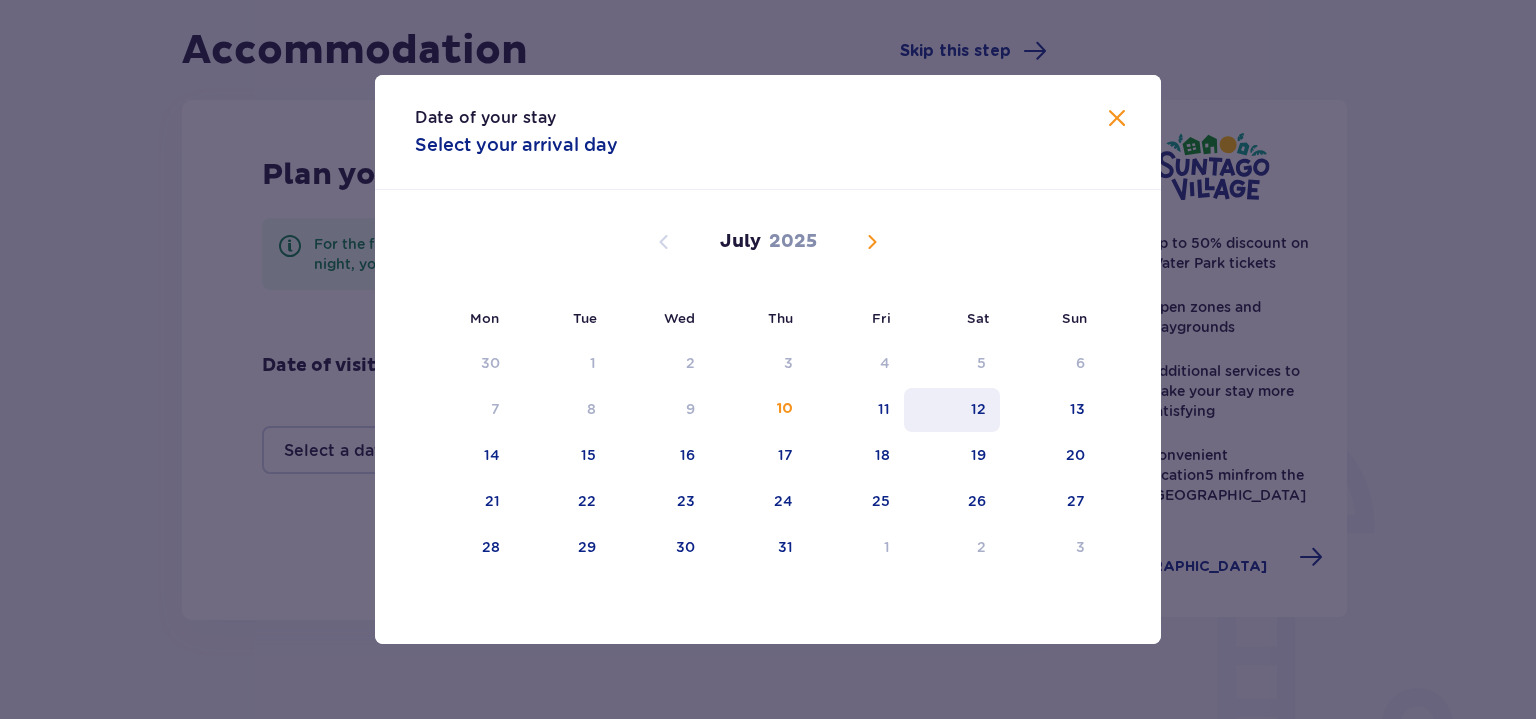 click on "12" at bounding box center [952, 410] 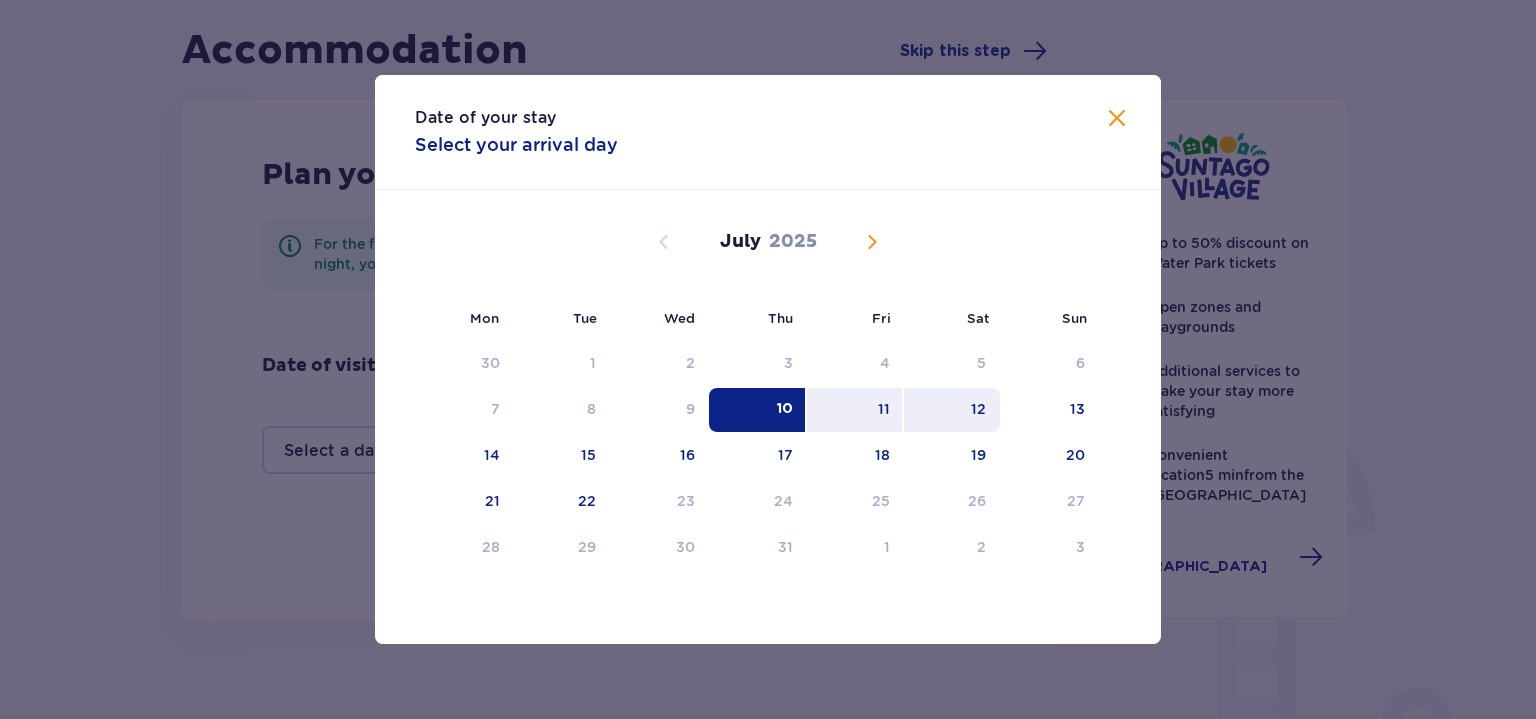 click on "12" at bounding box center [952, 410] 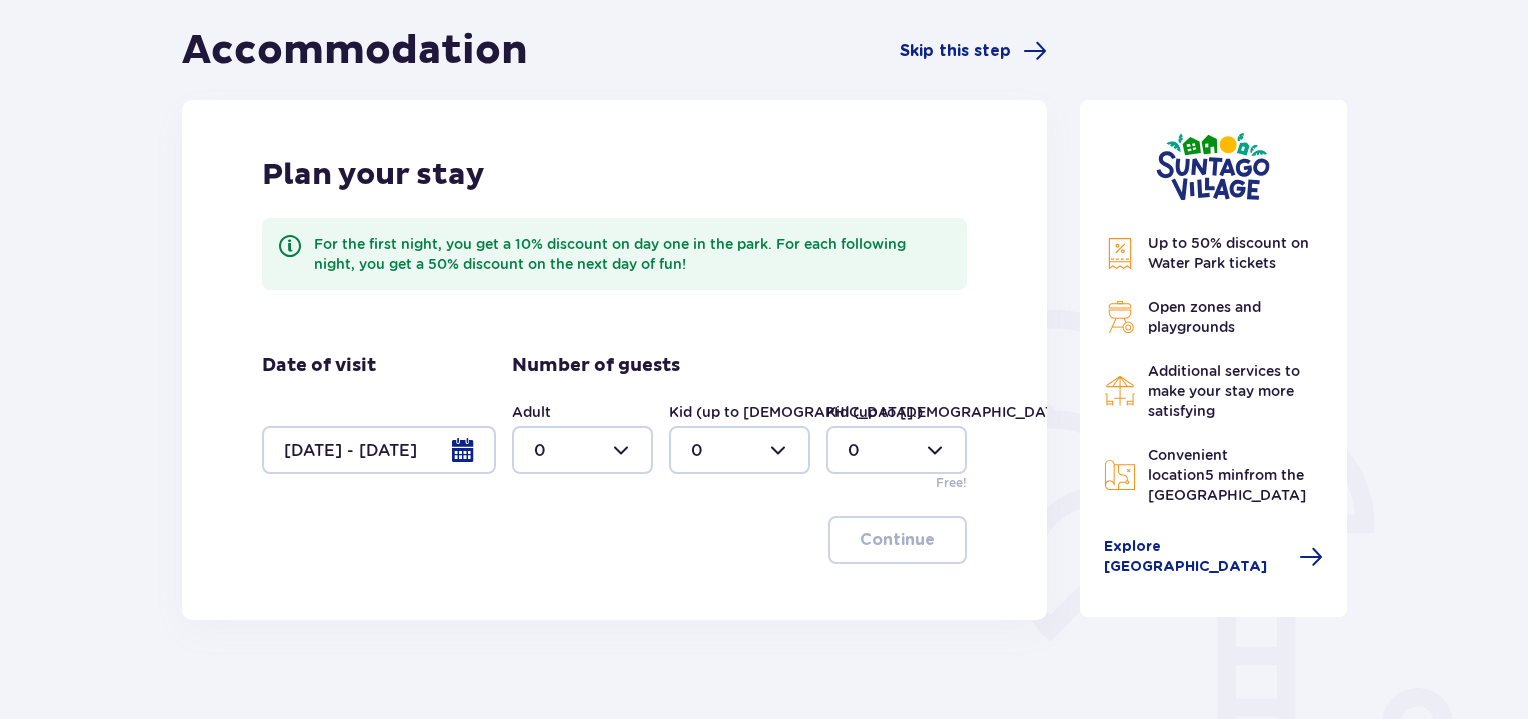 click on "Kid (up to 3 y.o.)   0" at bounding box center [896, 438] 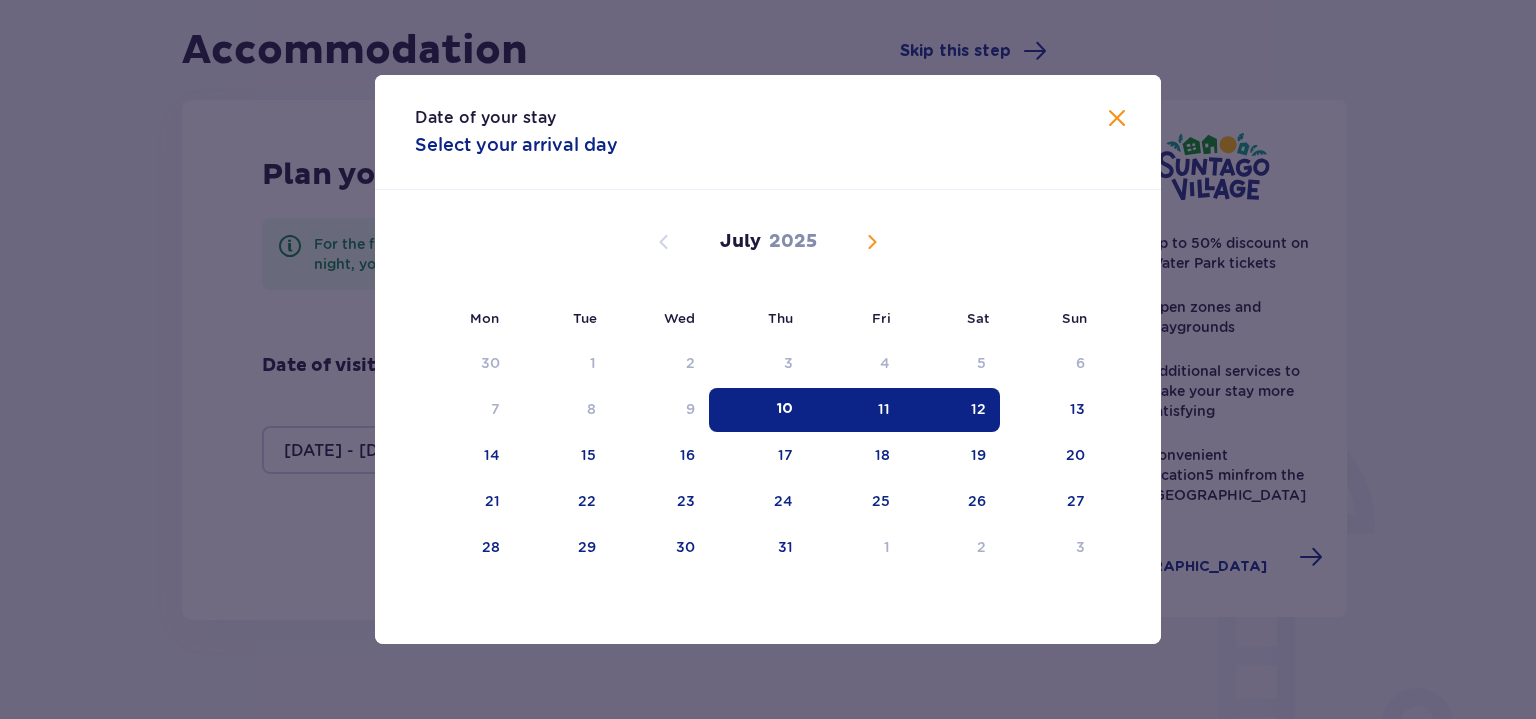 click on "12" at bounding box center (978, 409) 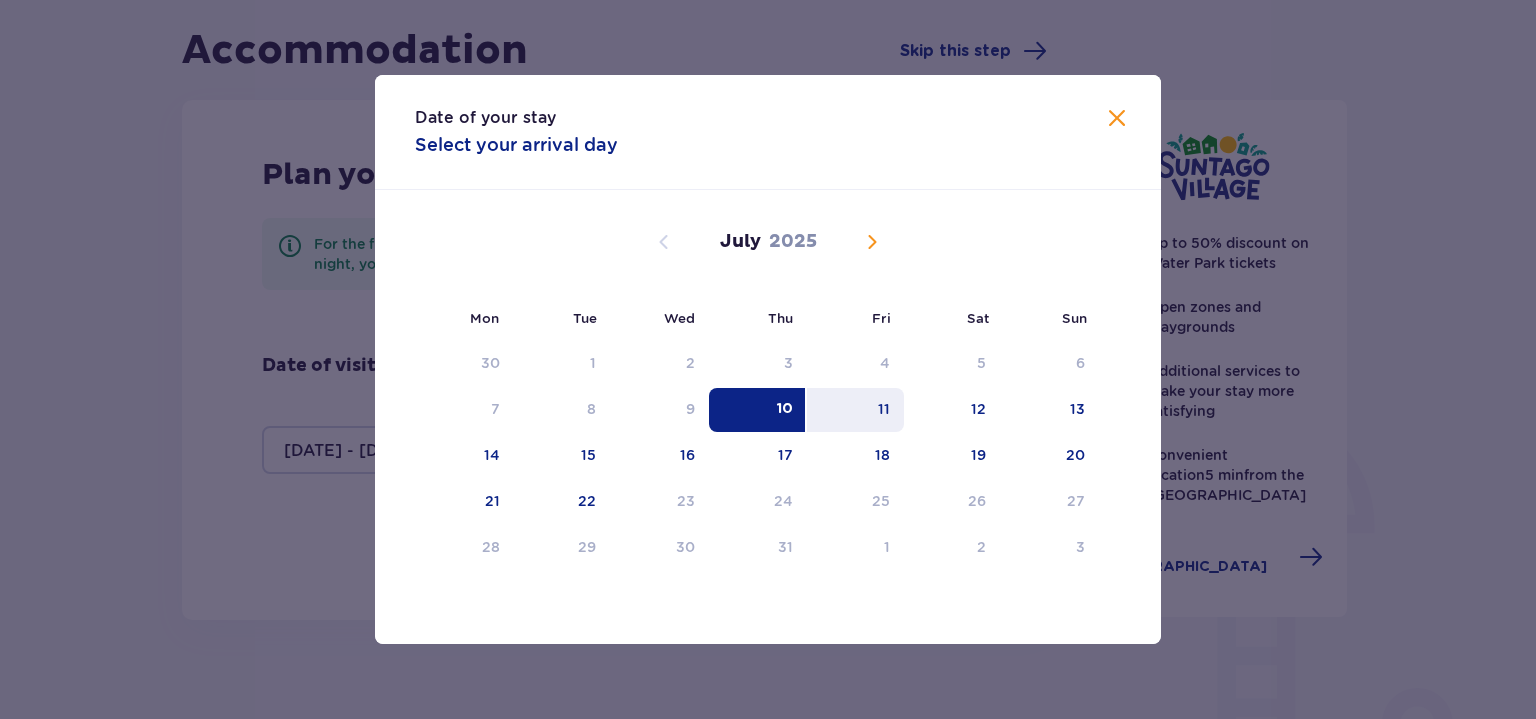 click on "11" at bounding box center [884, 409] 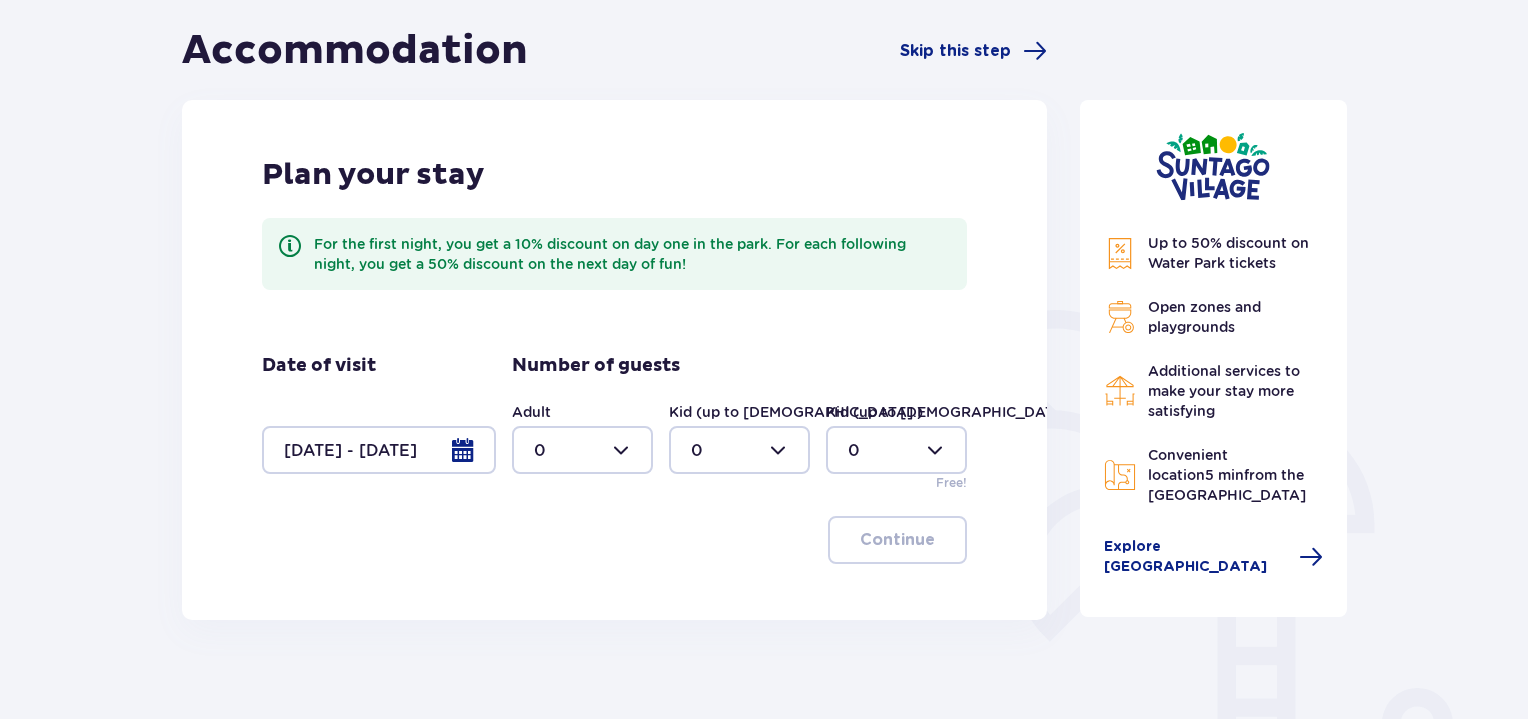 click at bounding box center [379, 450] 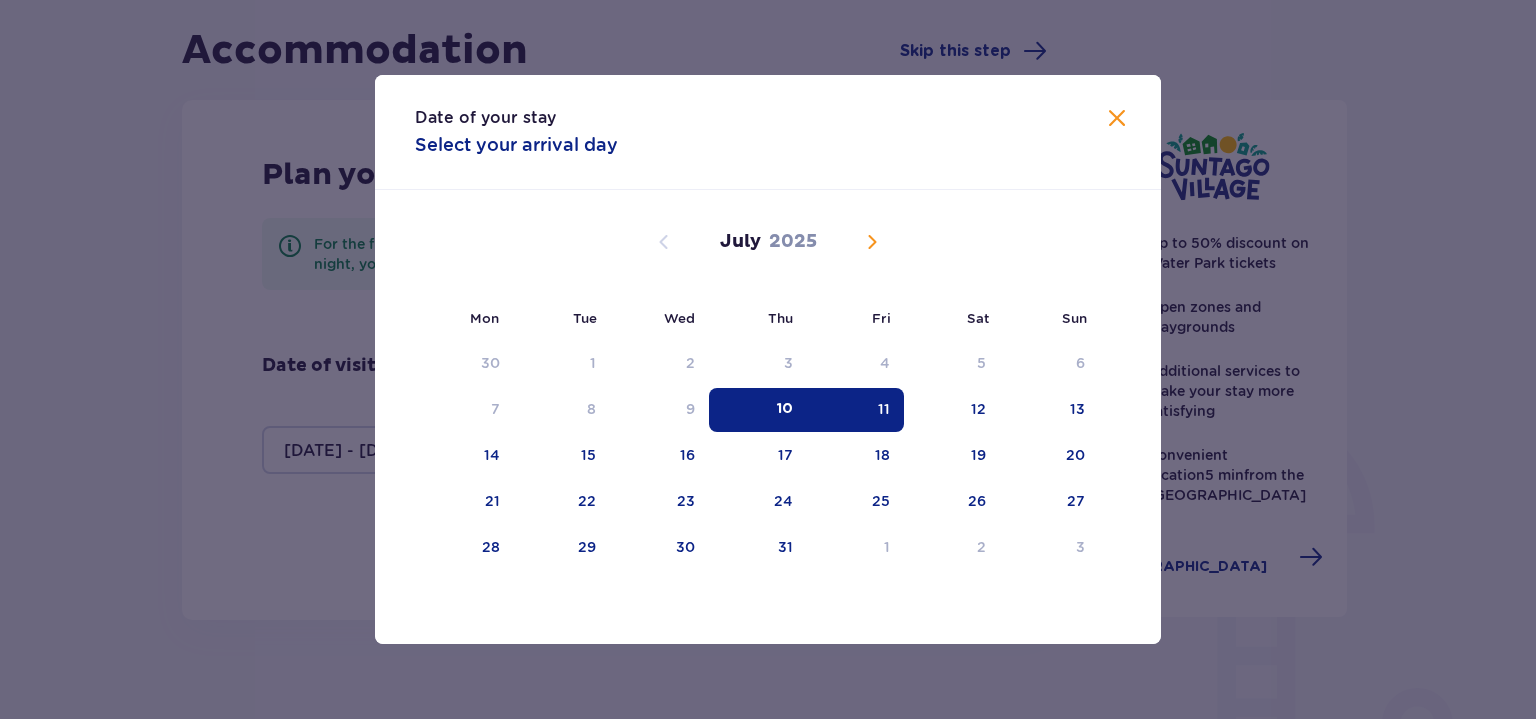 click on "11" at bounding box center [855, 410] 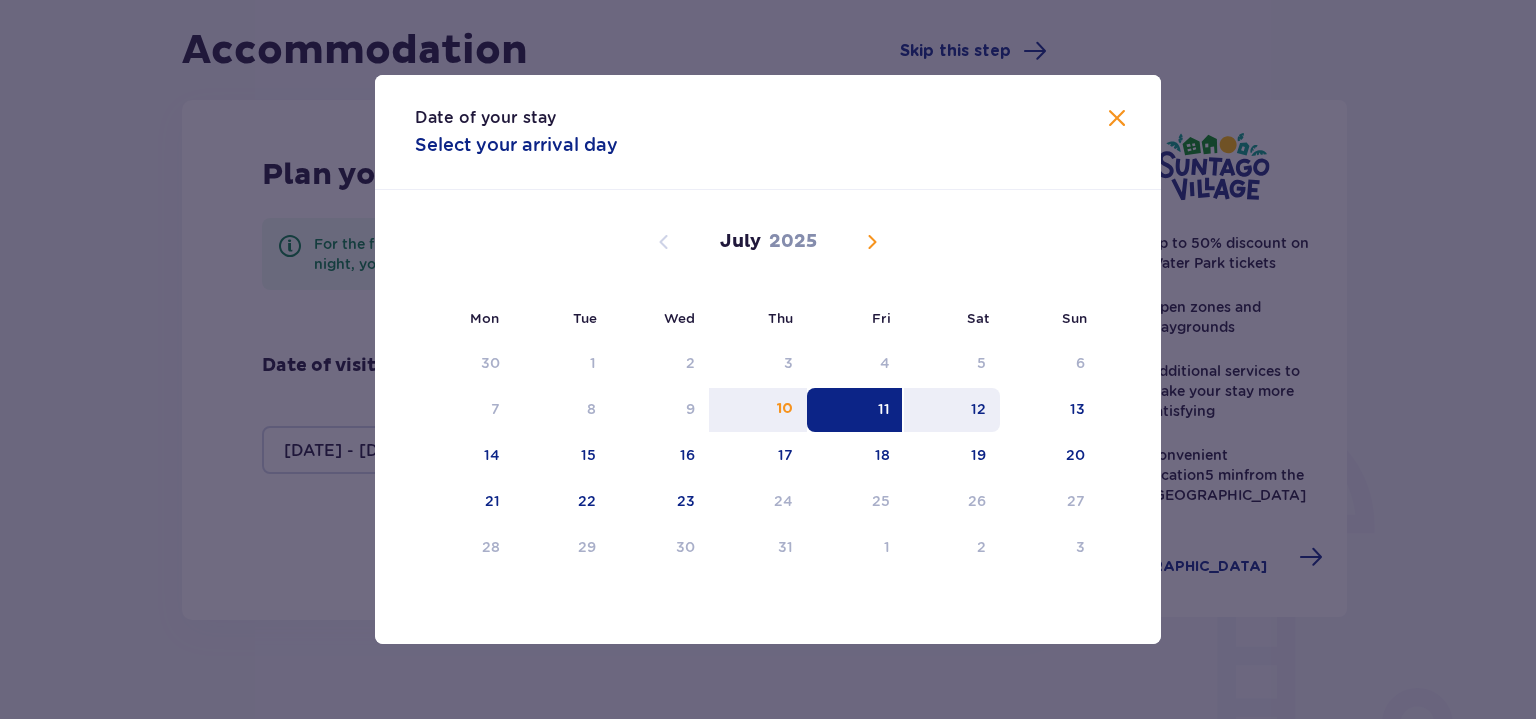 click on "12" at bounding box center (952, 410) 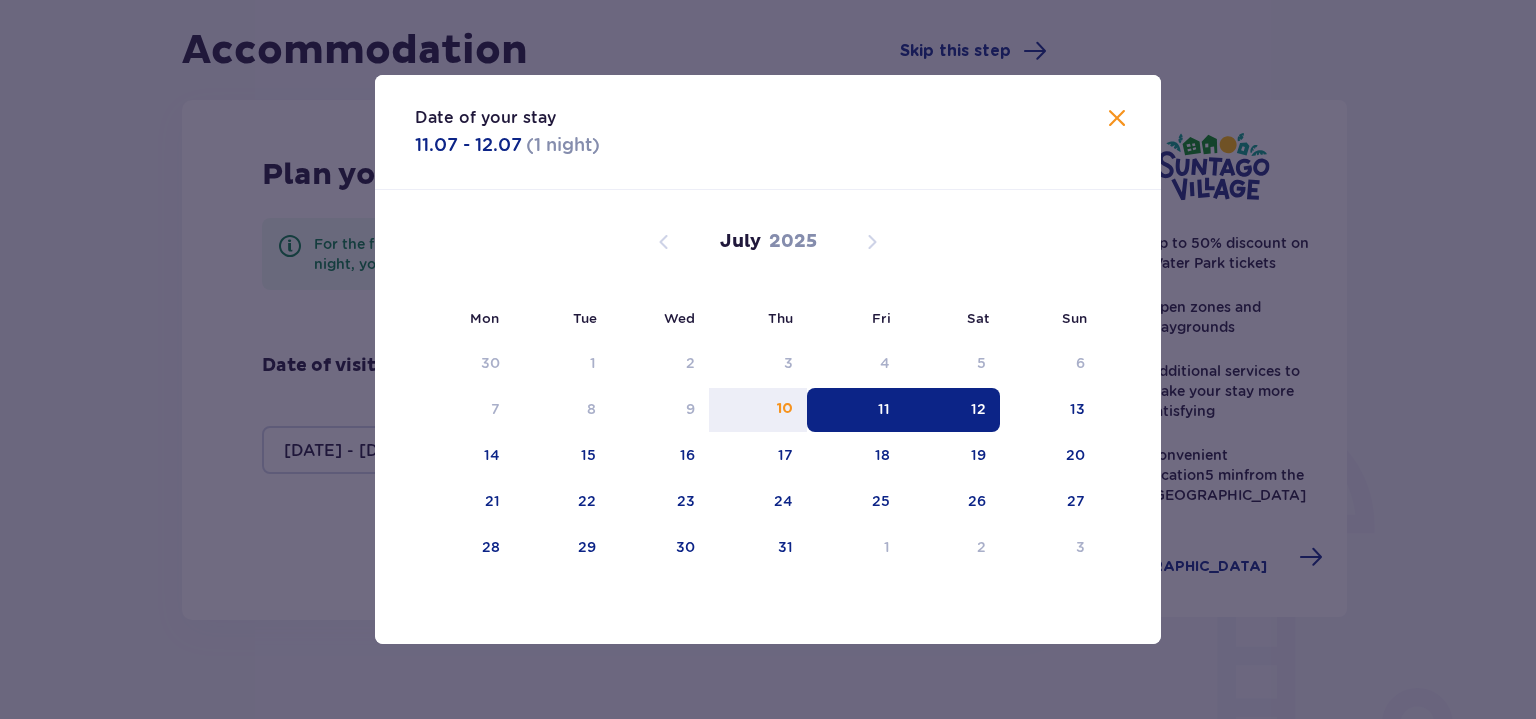 type on "11.07.25 - 12.07.25" 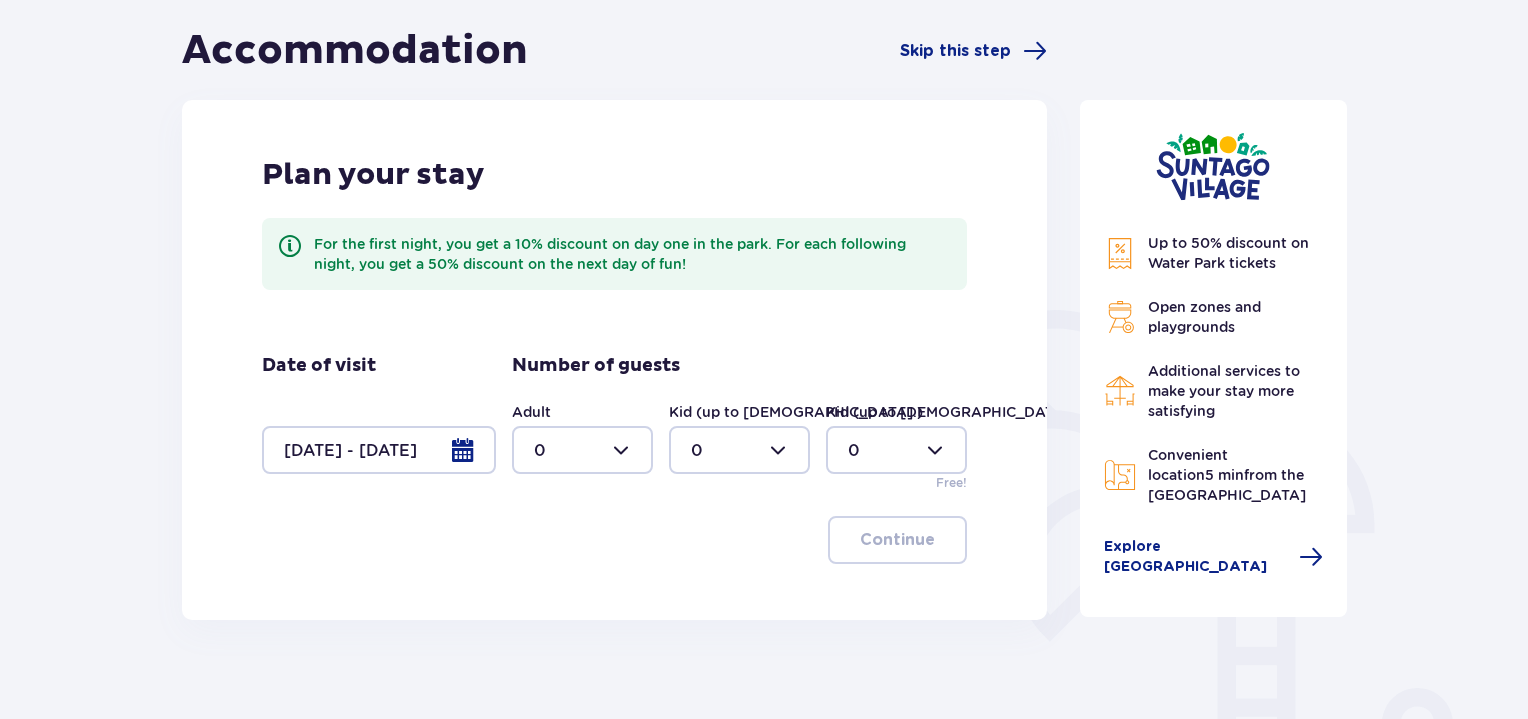 click at bounding box center [582, 450] 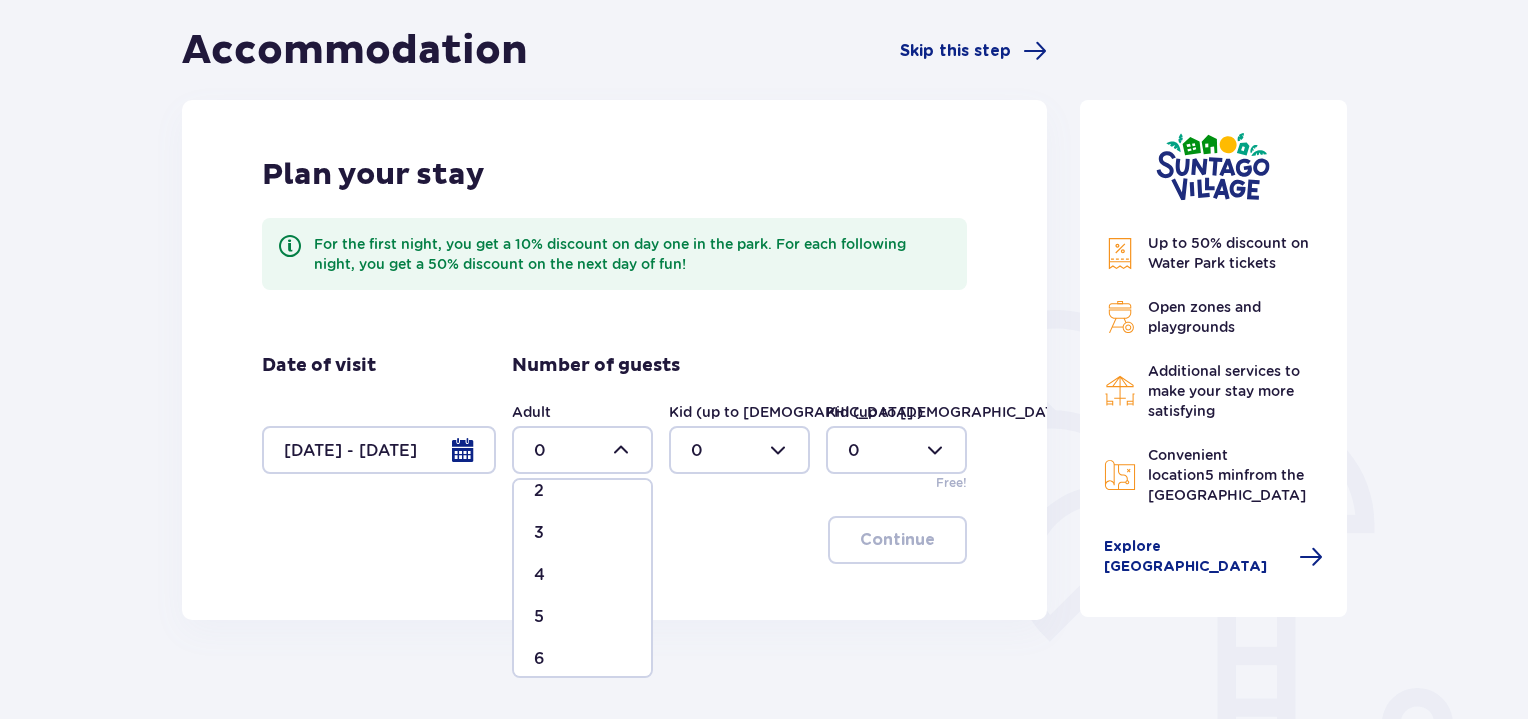 scroll, scrollTop: 93, scrollLeft: 0, axis: vertical 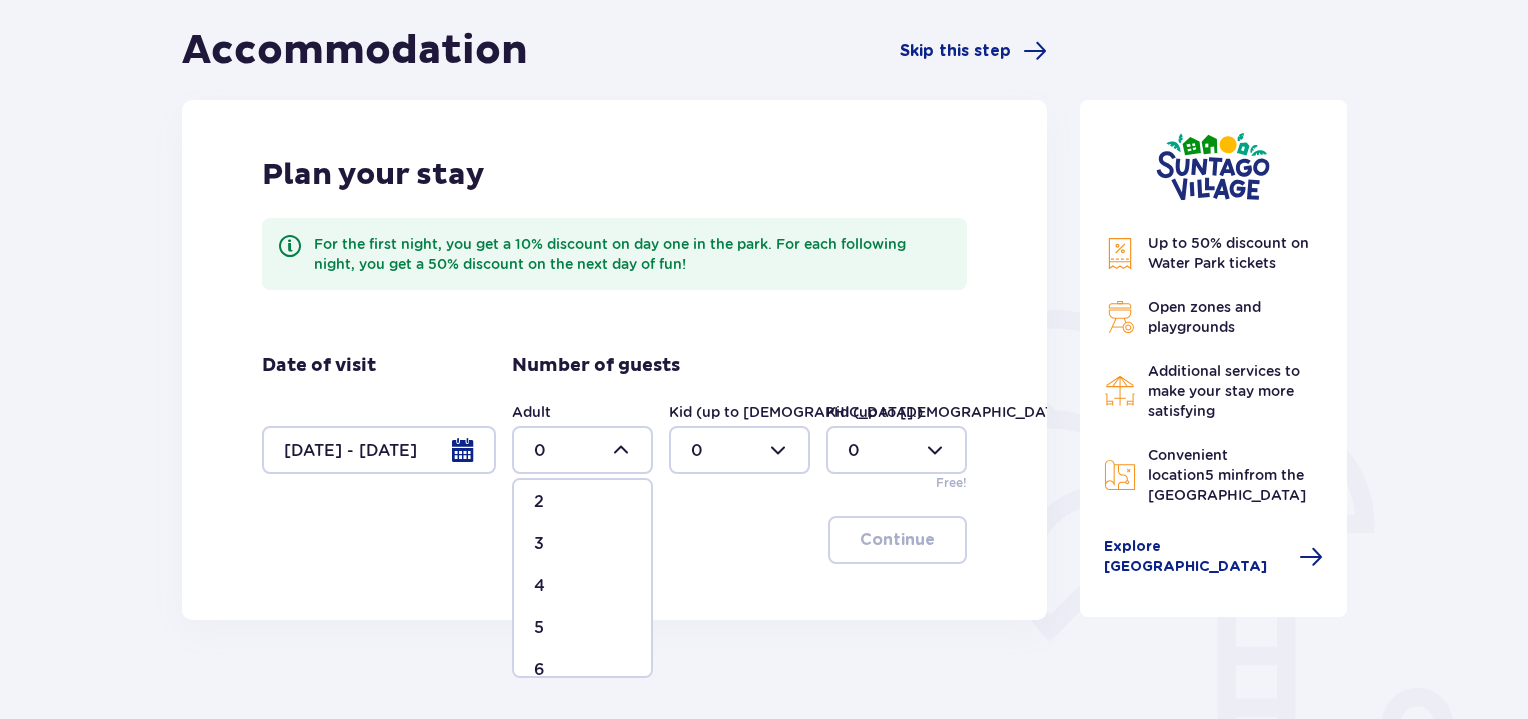 click on "4" at bounding box center [582, 586] 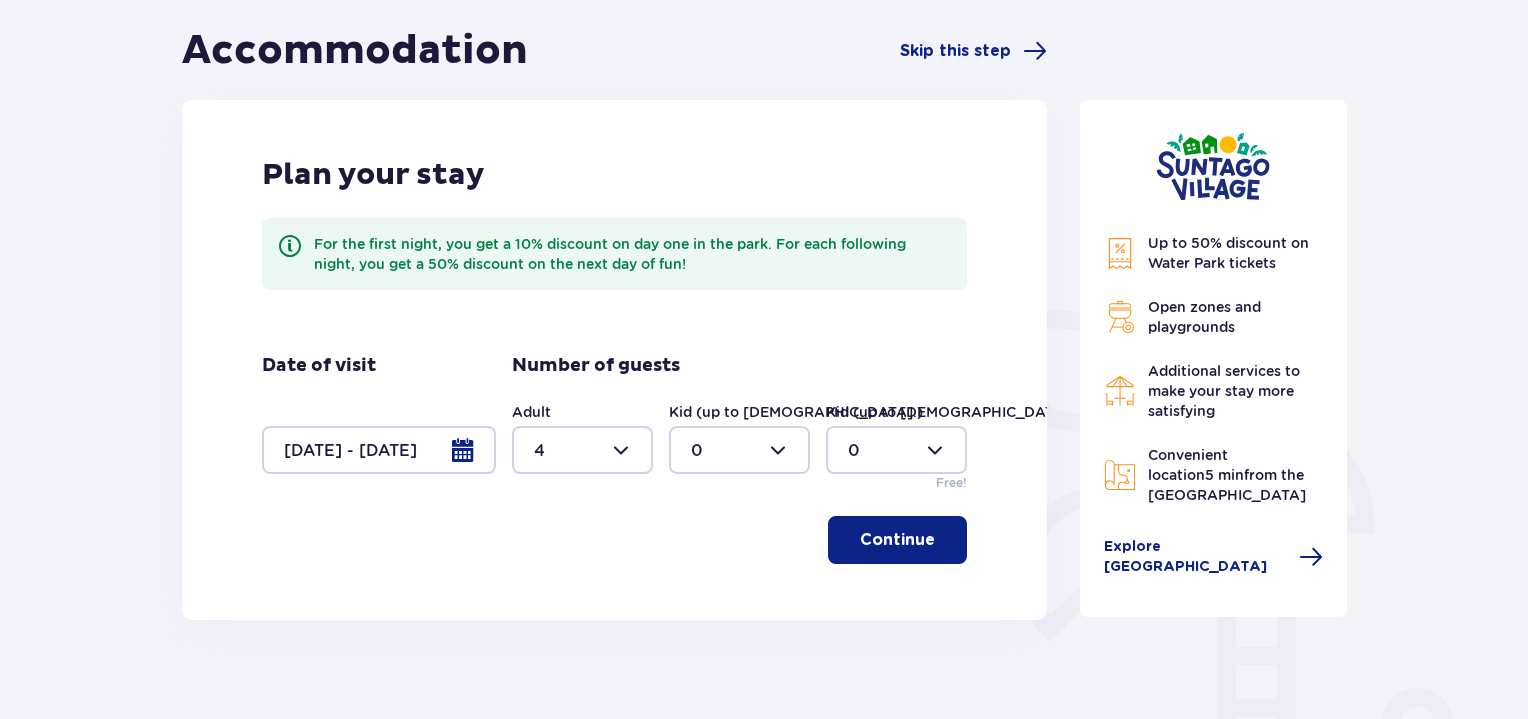 click on "Continue" at bounding box center (897, 540) 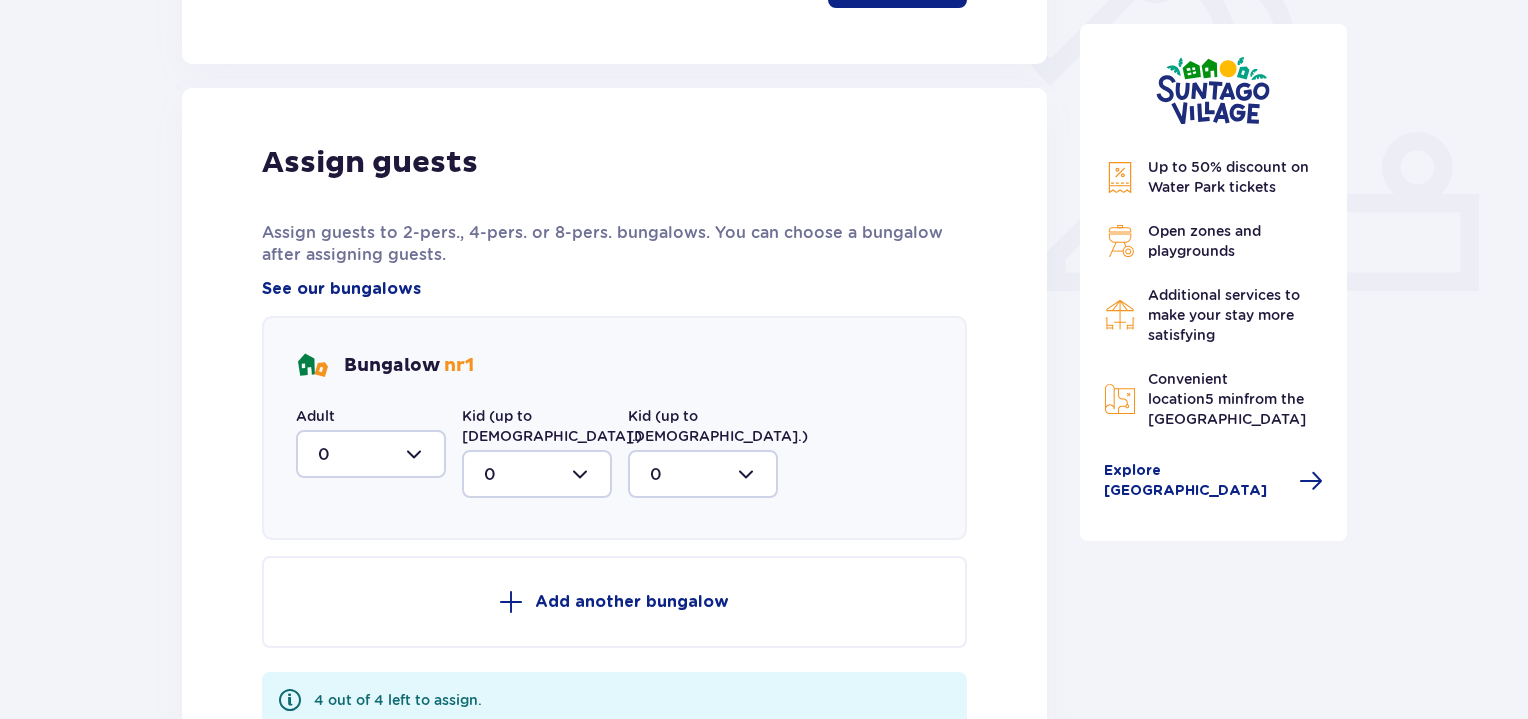 scroll, scrollTop: 805, scrollLeft: 0, axis: vertical 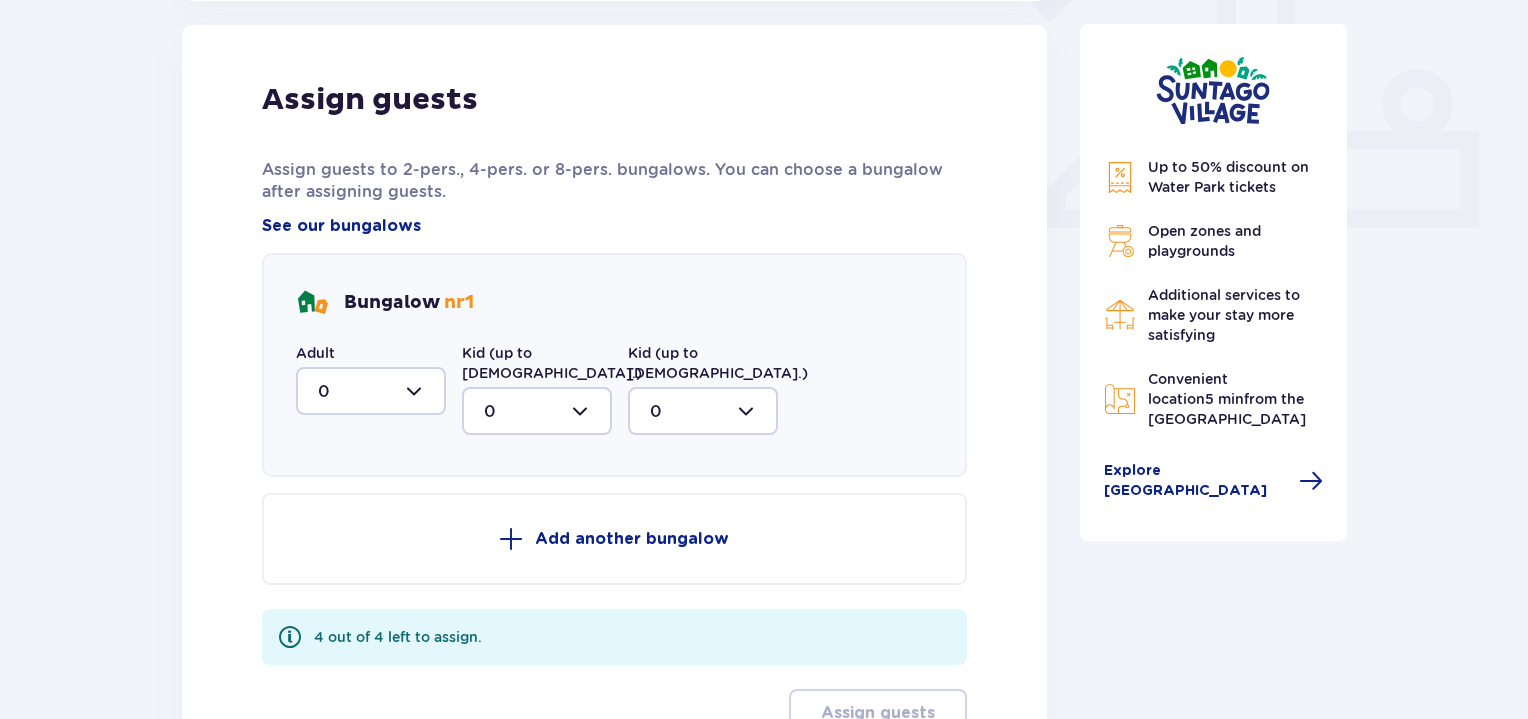 click at bounding box center (371, 391) 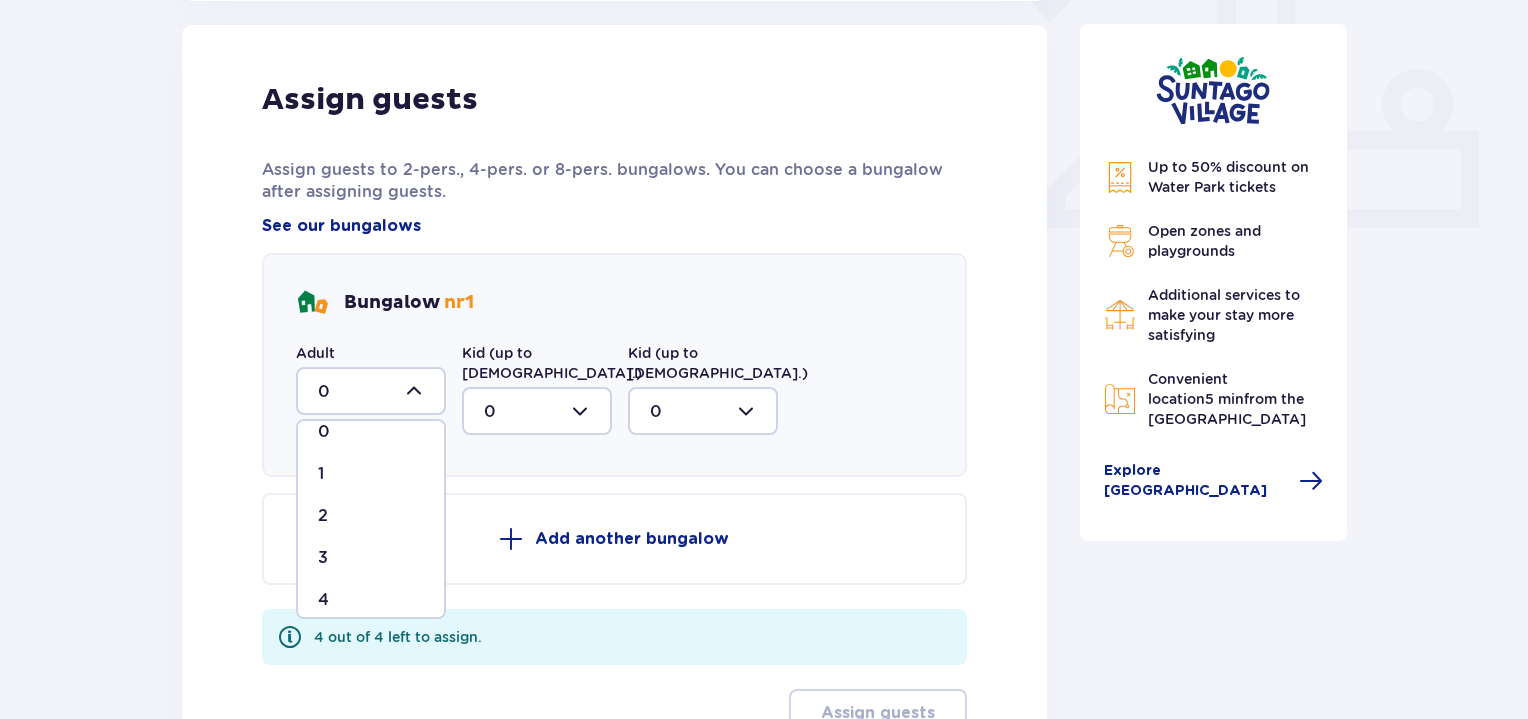 scroll, scrollTop: 32, scrollLeft: 0, axis: vertical 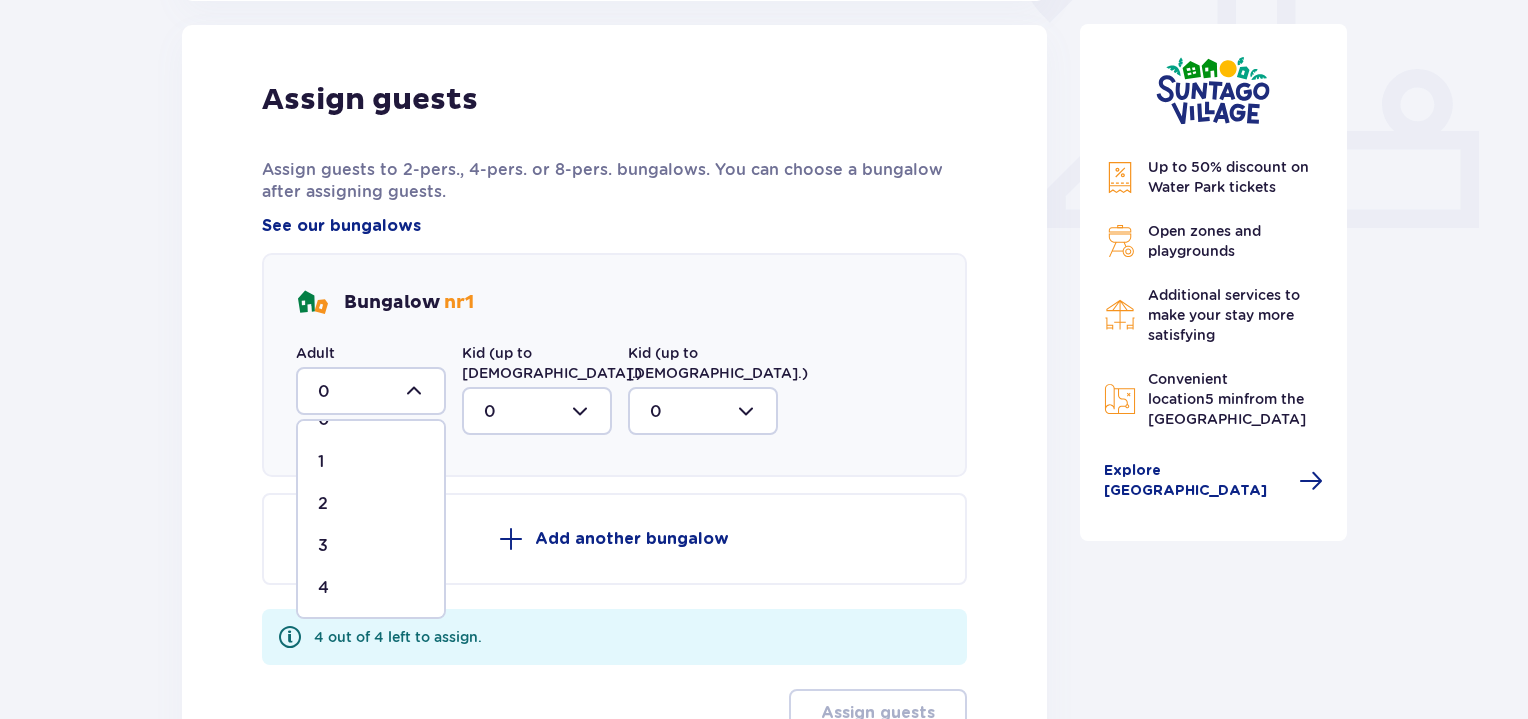 click on "4" at bounding box center (323, 588) 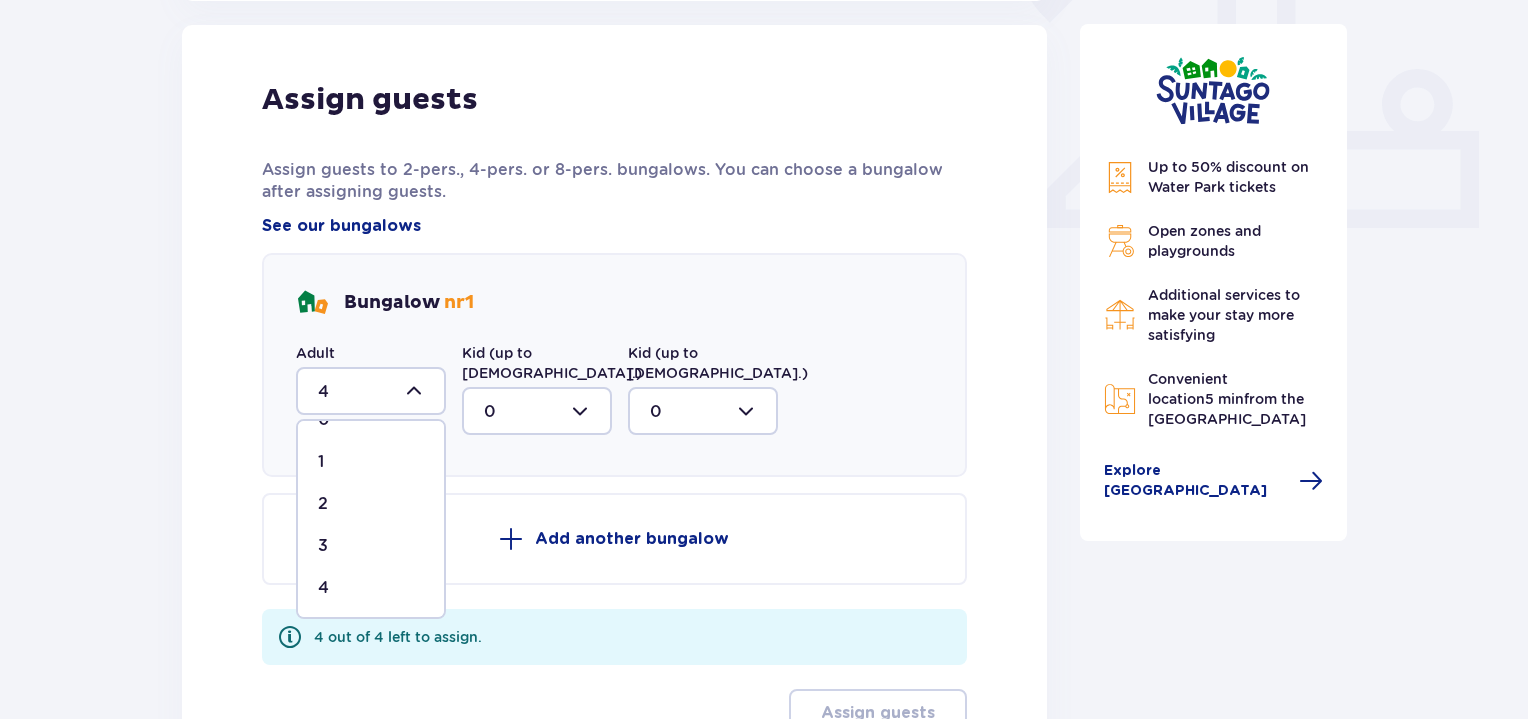 scroll, scrollTop: 782, scrollLeft: 0, axis: vertical 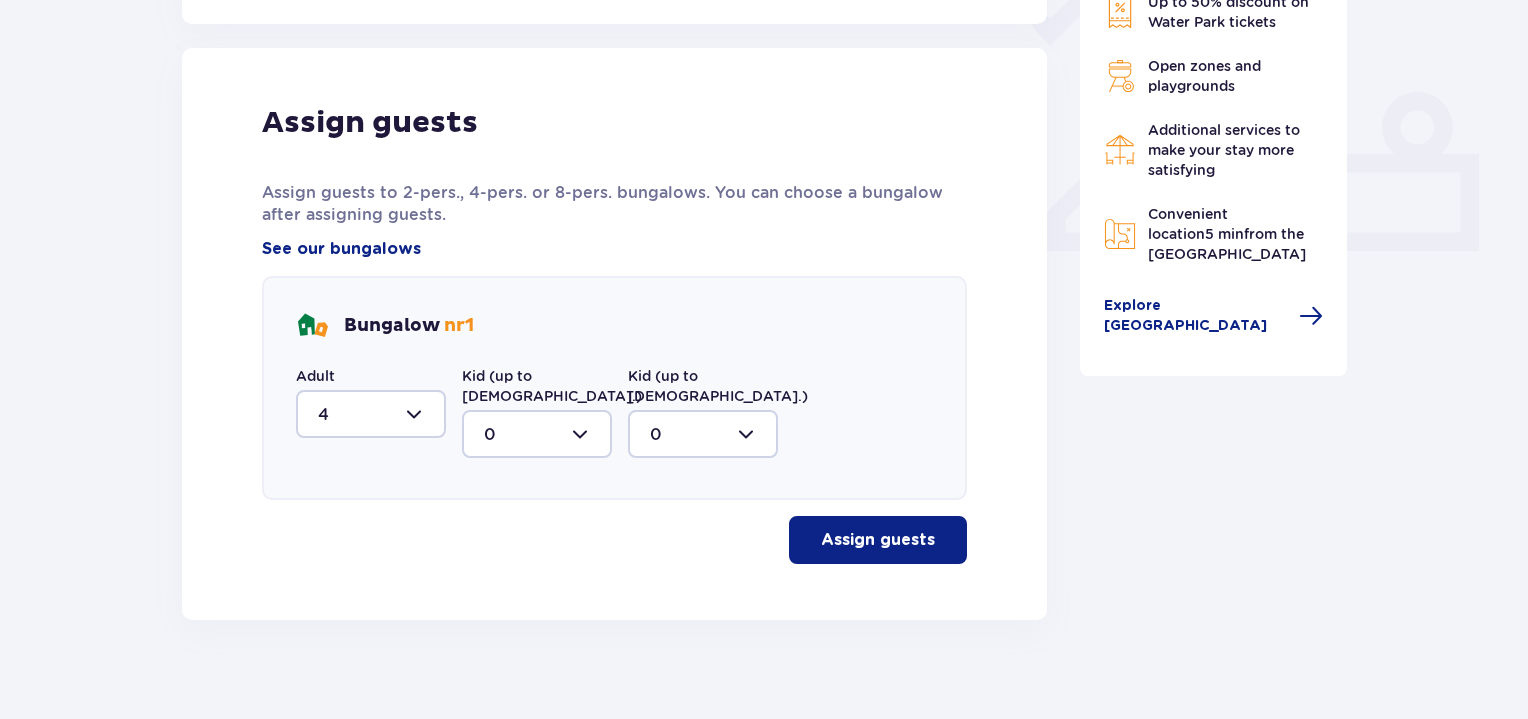 click on "Assign guests" at bounding box center [878, 540] 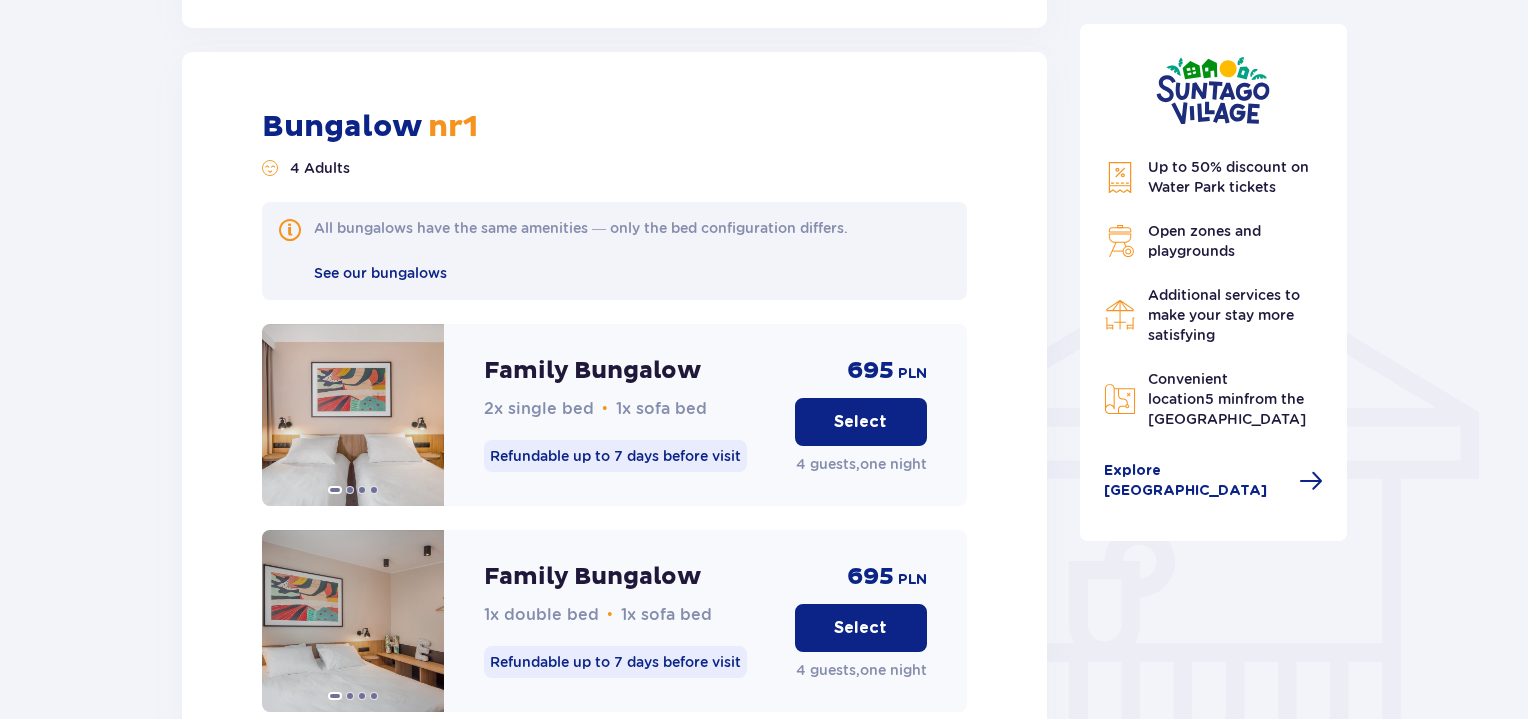 scroll, scrollTop: 1491, scrollLeft: 0, axis: vertical 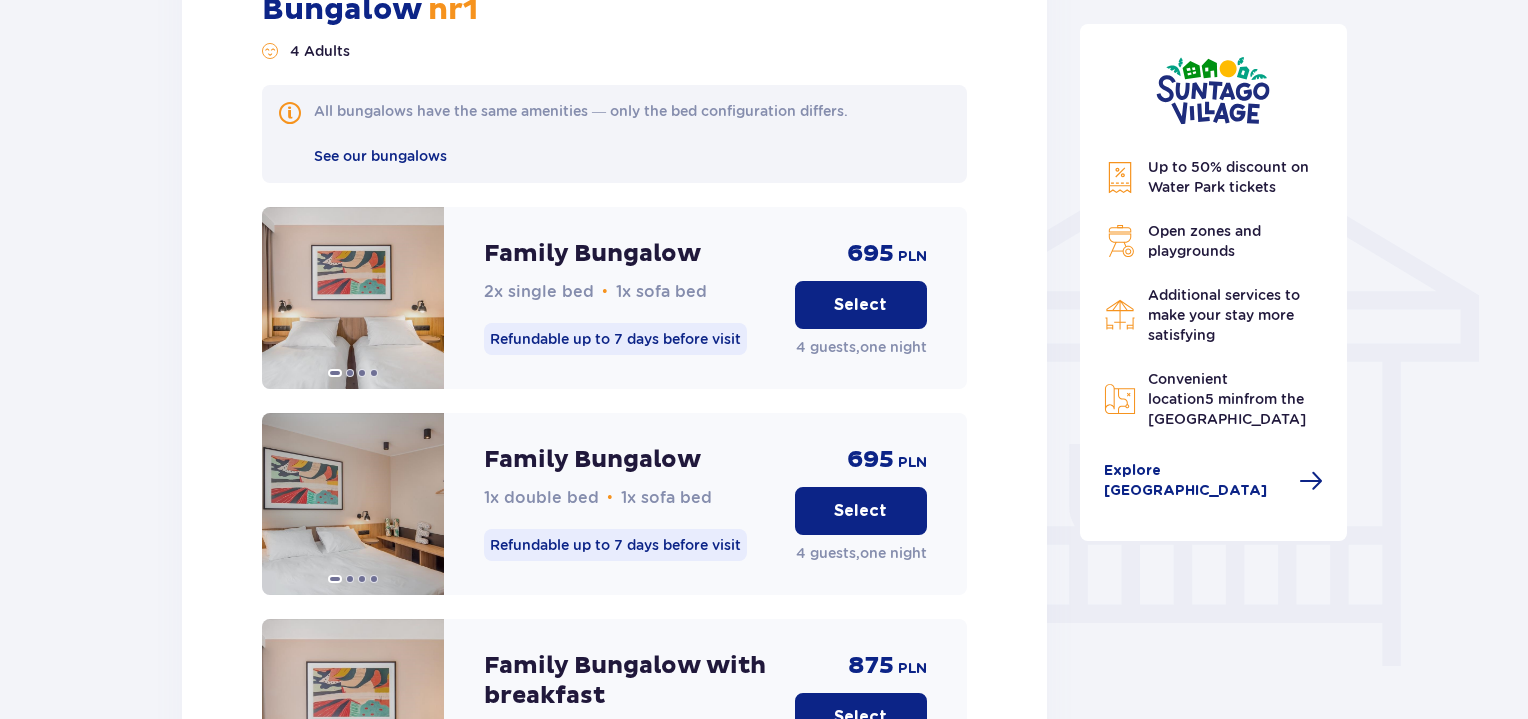 click on "Select" at bounding box center (861, 305) 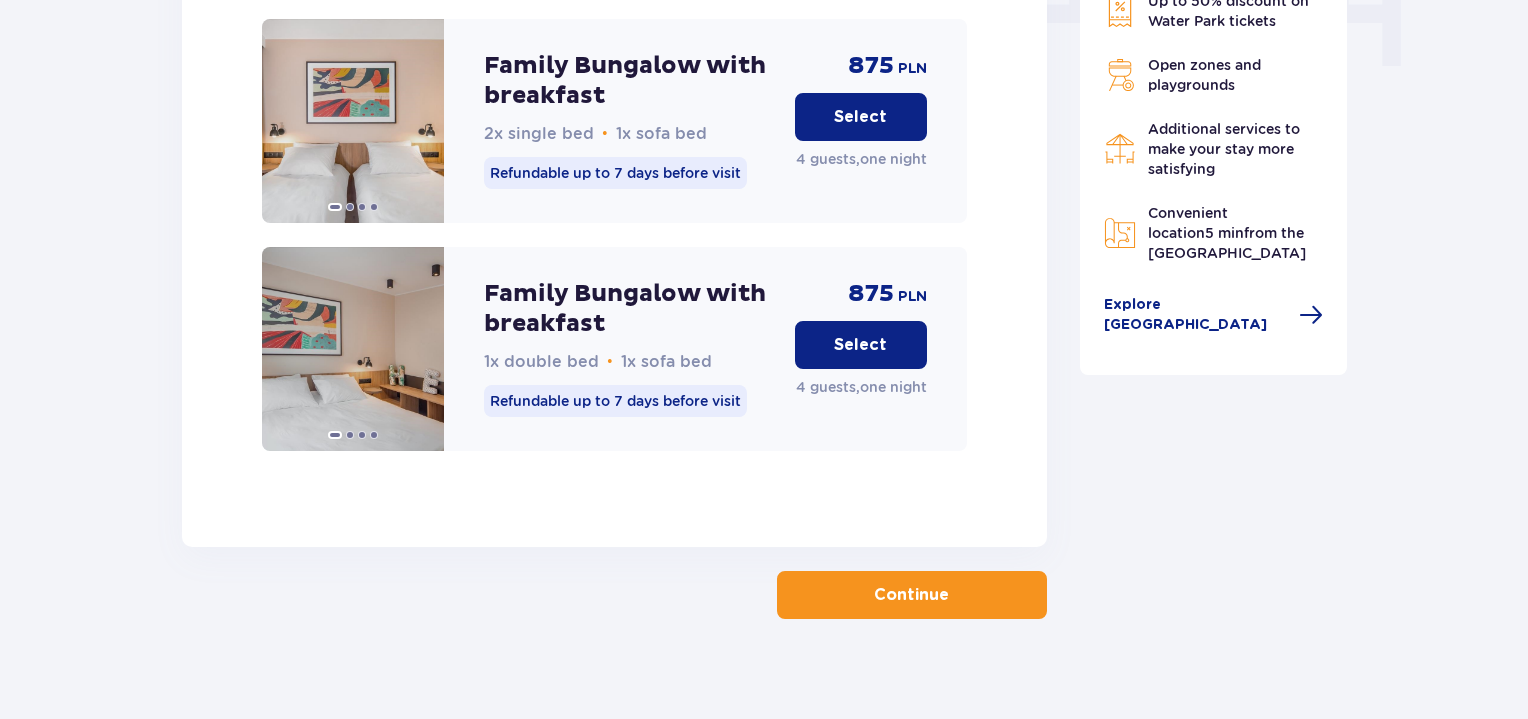 scroll, scrollTop: 2092, scrollLeft: 0, axis: vertical 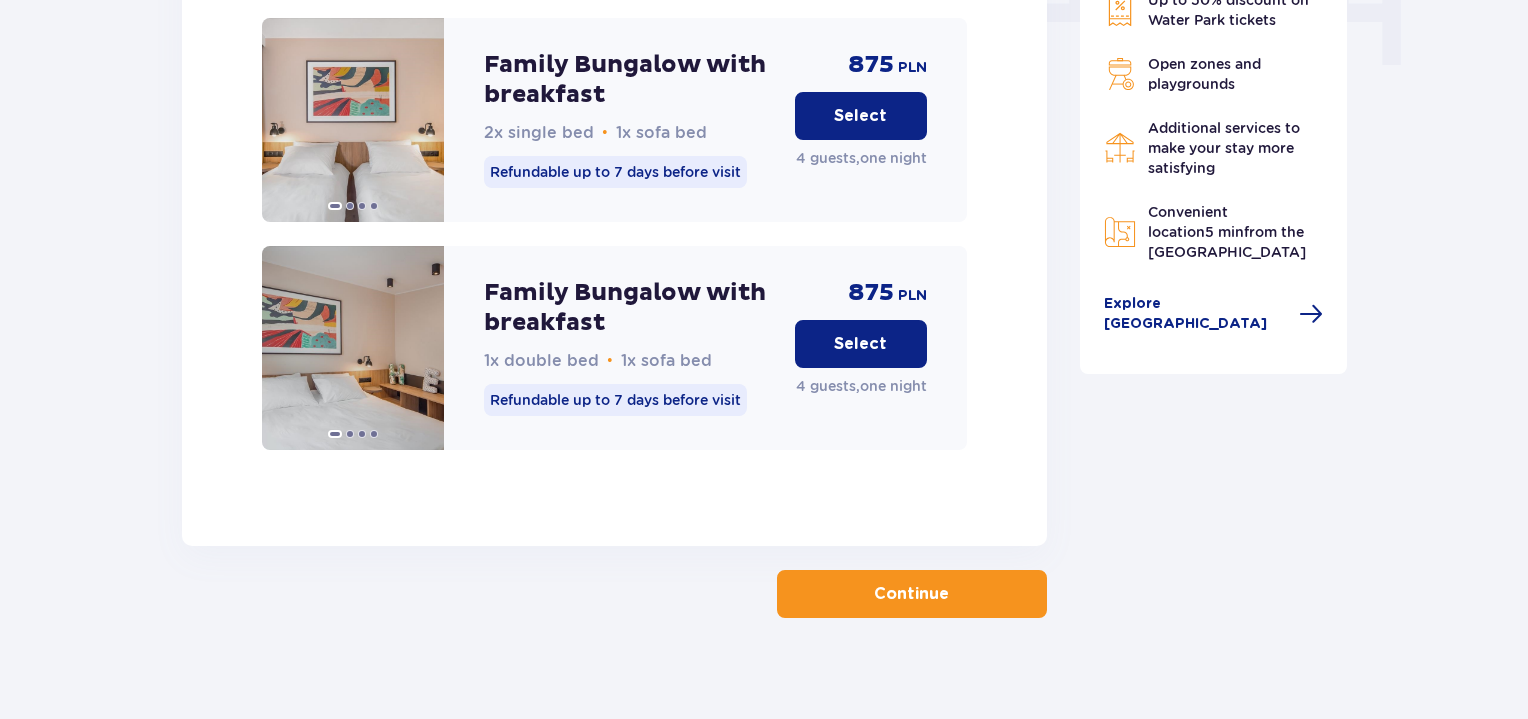 click on "Continue" at bounding box center [911, 594] 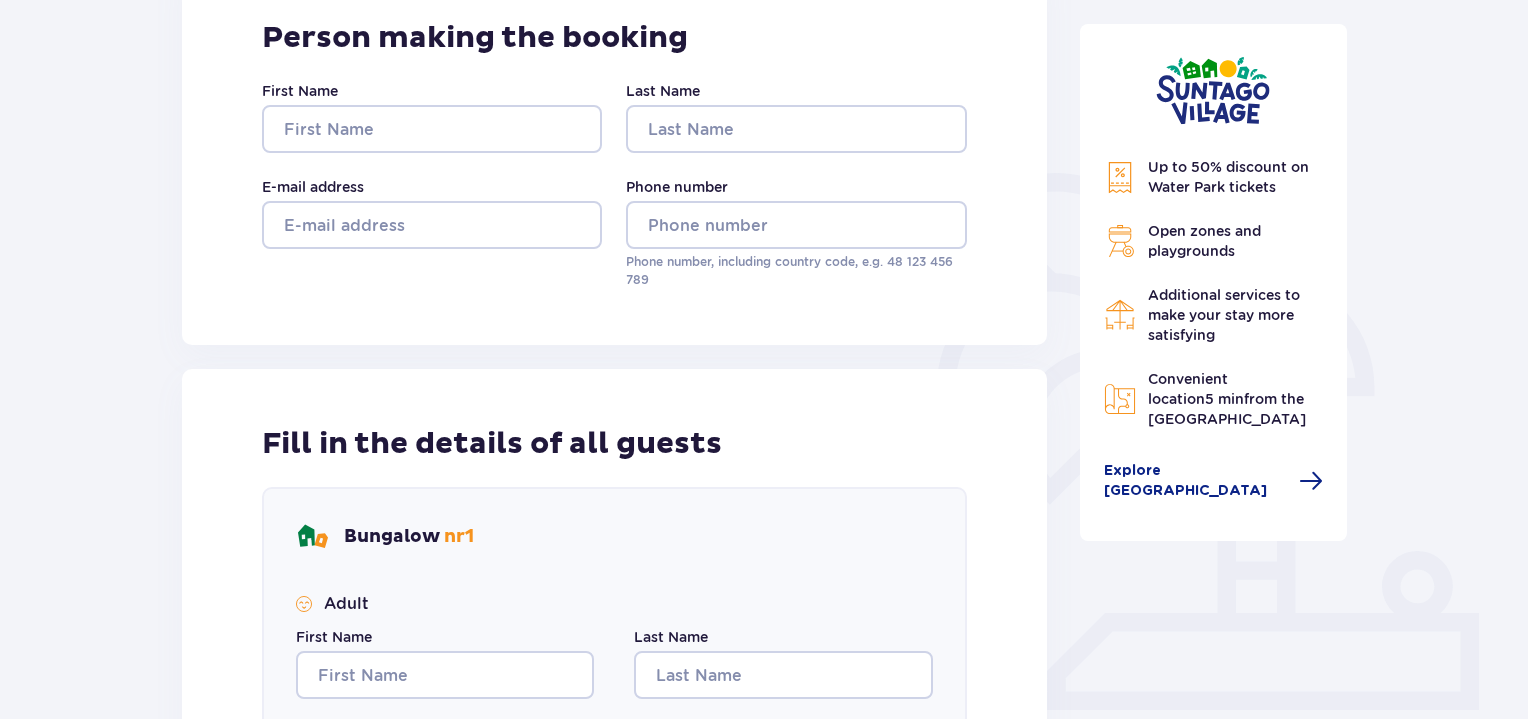 scroll, scrollTop: 0, scrollLeft: 0, axis: both 